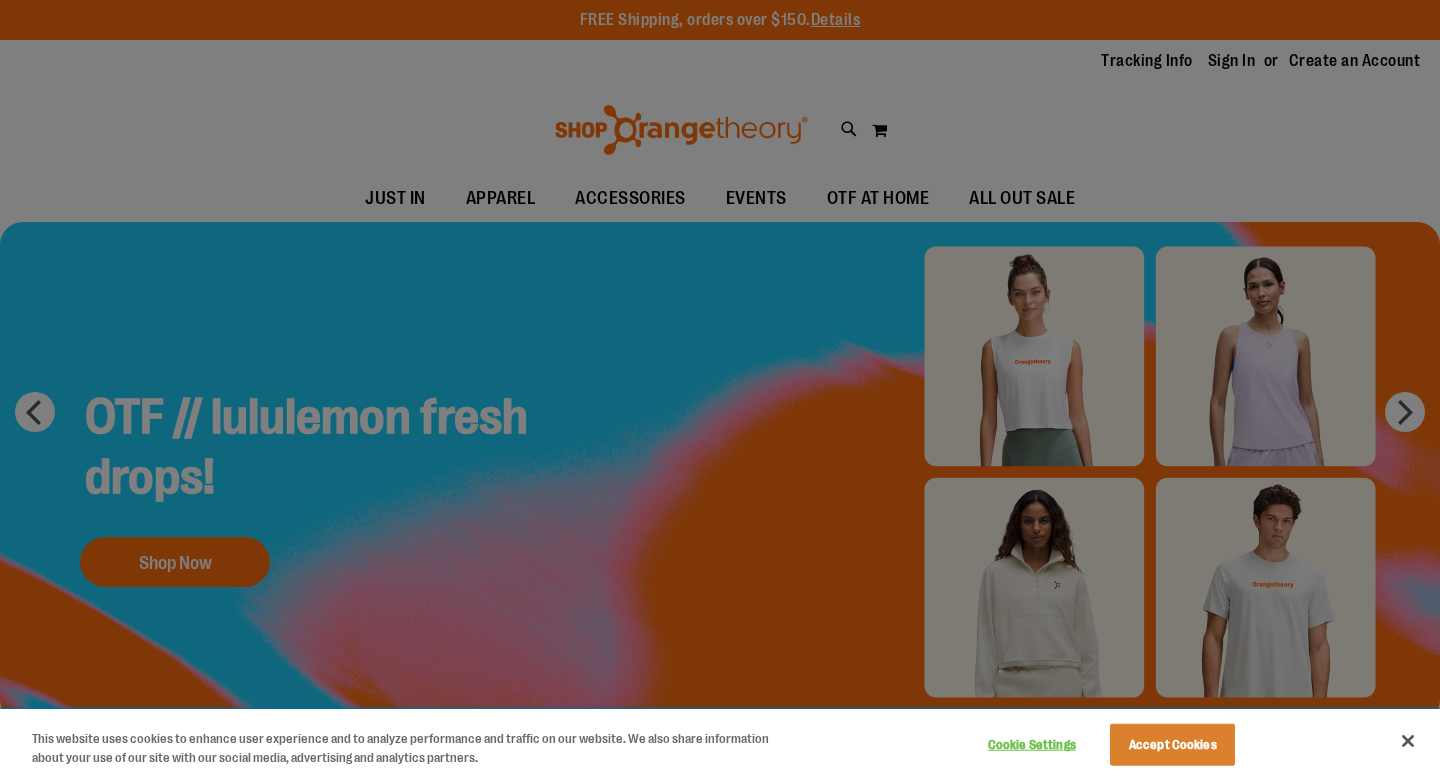 scroll, scrollTop: 0, scrollLeft: 0, axis: both 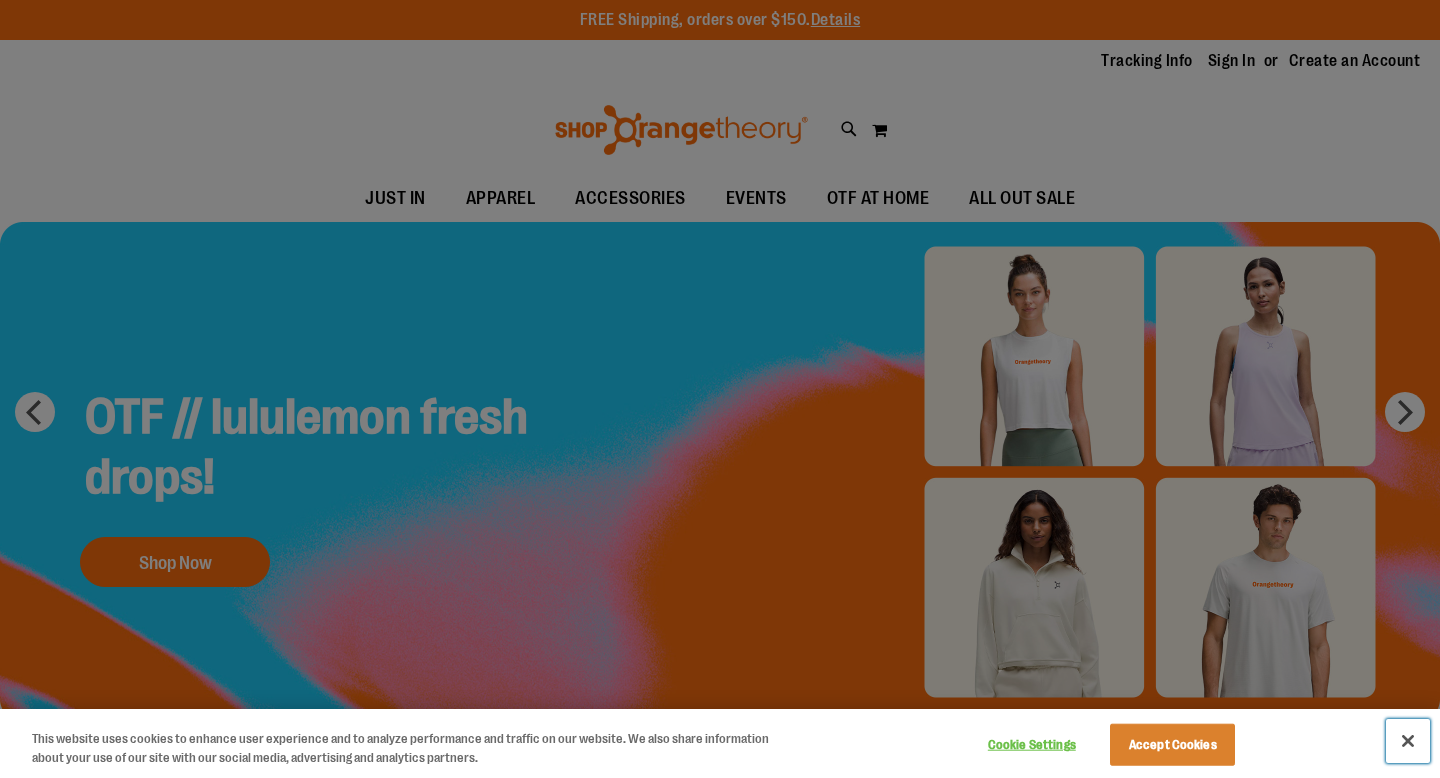 click at bounding box center (1408, 741) 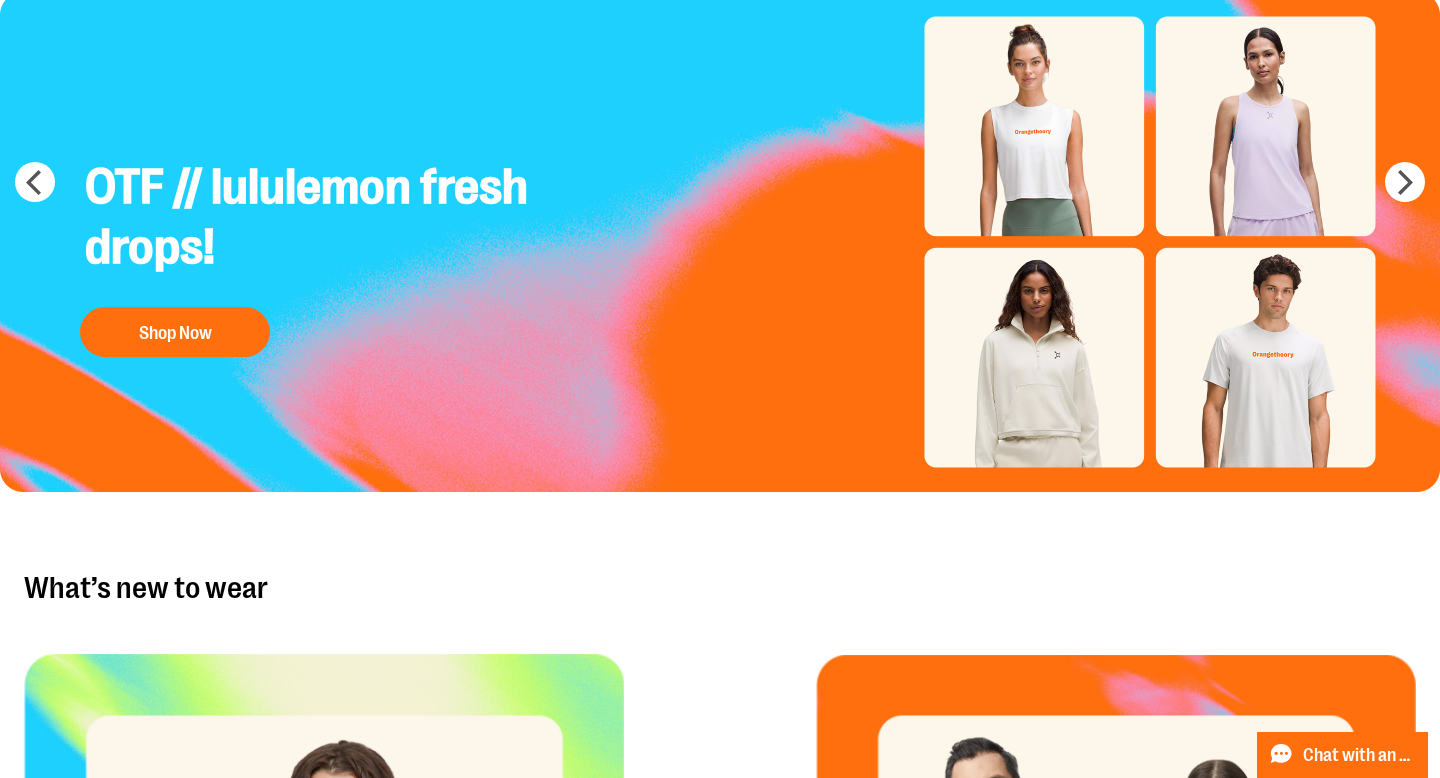 scroll, scrollTop: 0, scrollLeft: 0, axis: both 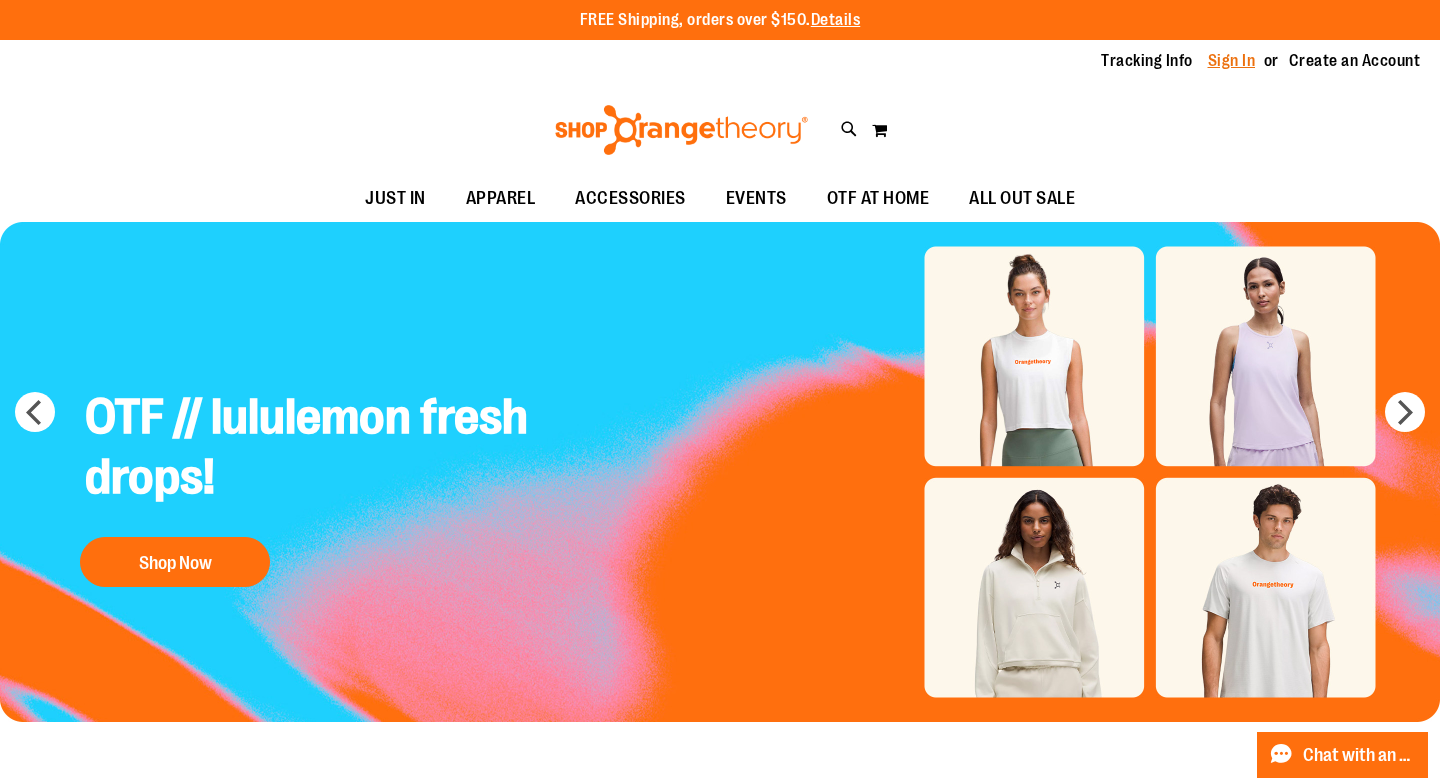 click on "Sign In" at bounding box center (1232, 61) 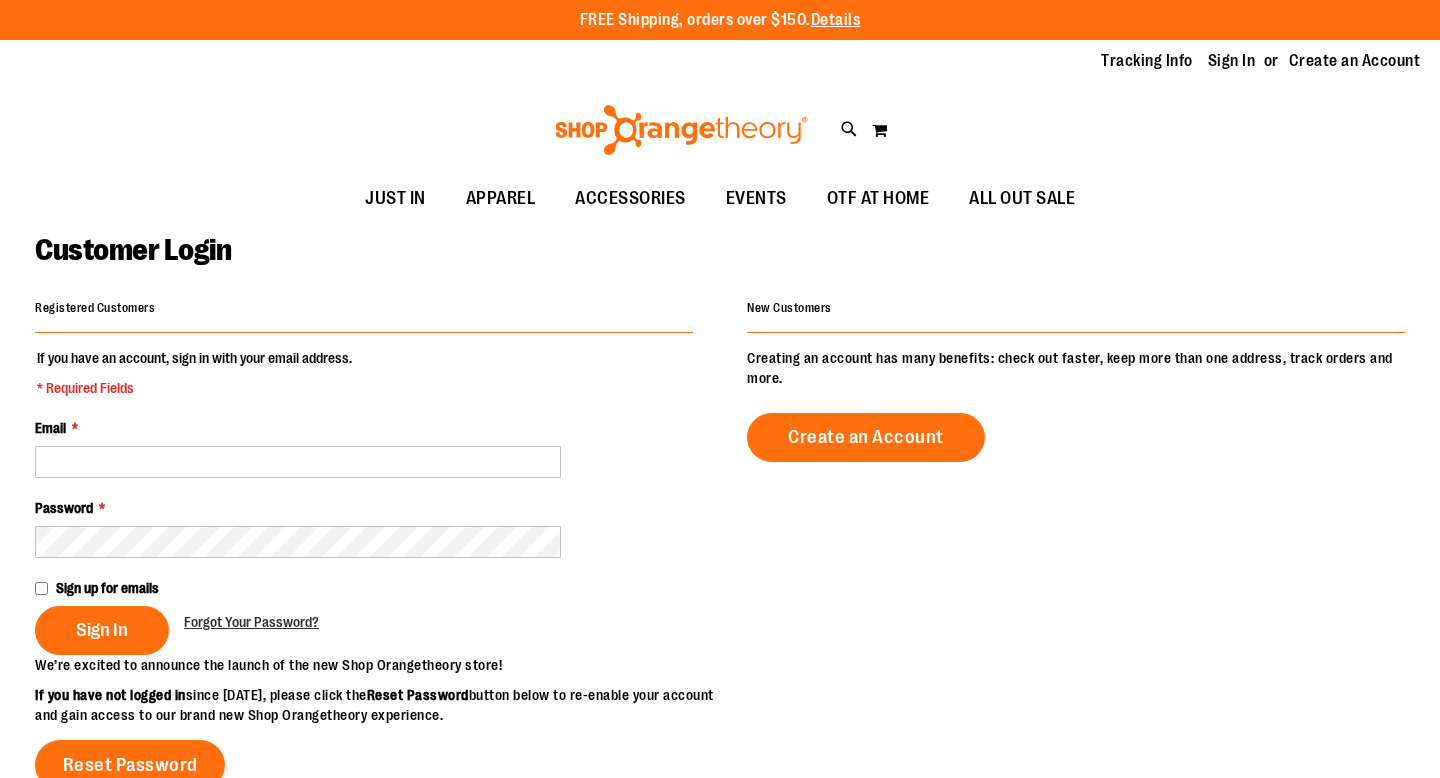 scroll, scrollTop: 0, scrollLeft: 0, axis: both 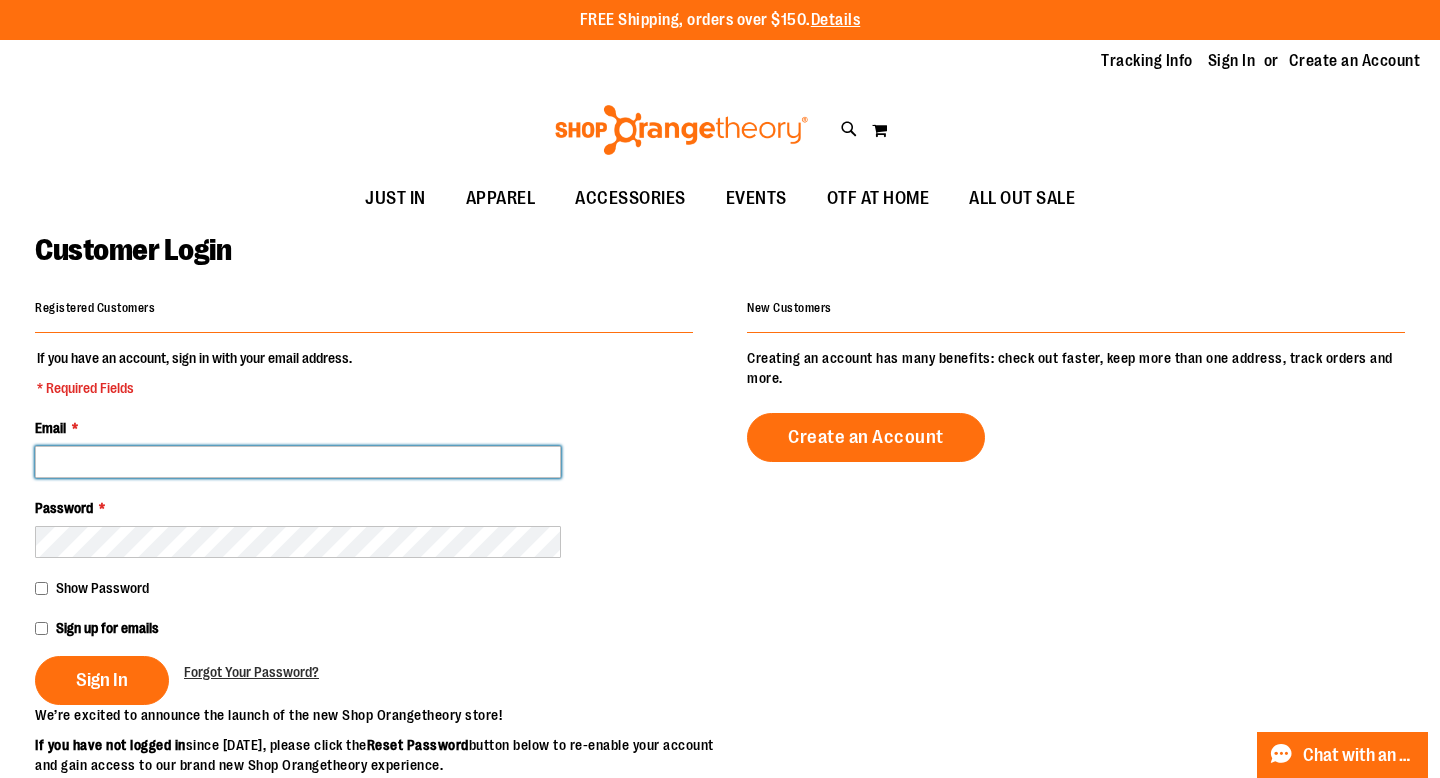 type on "**********" 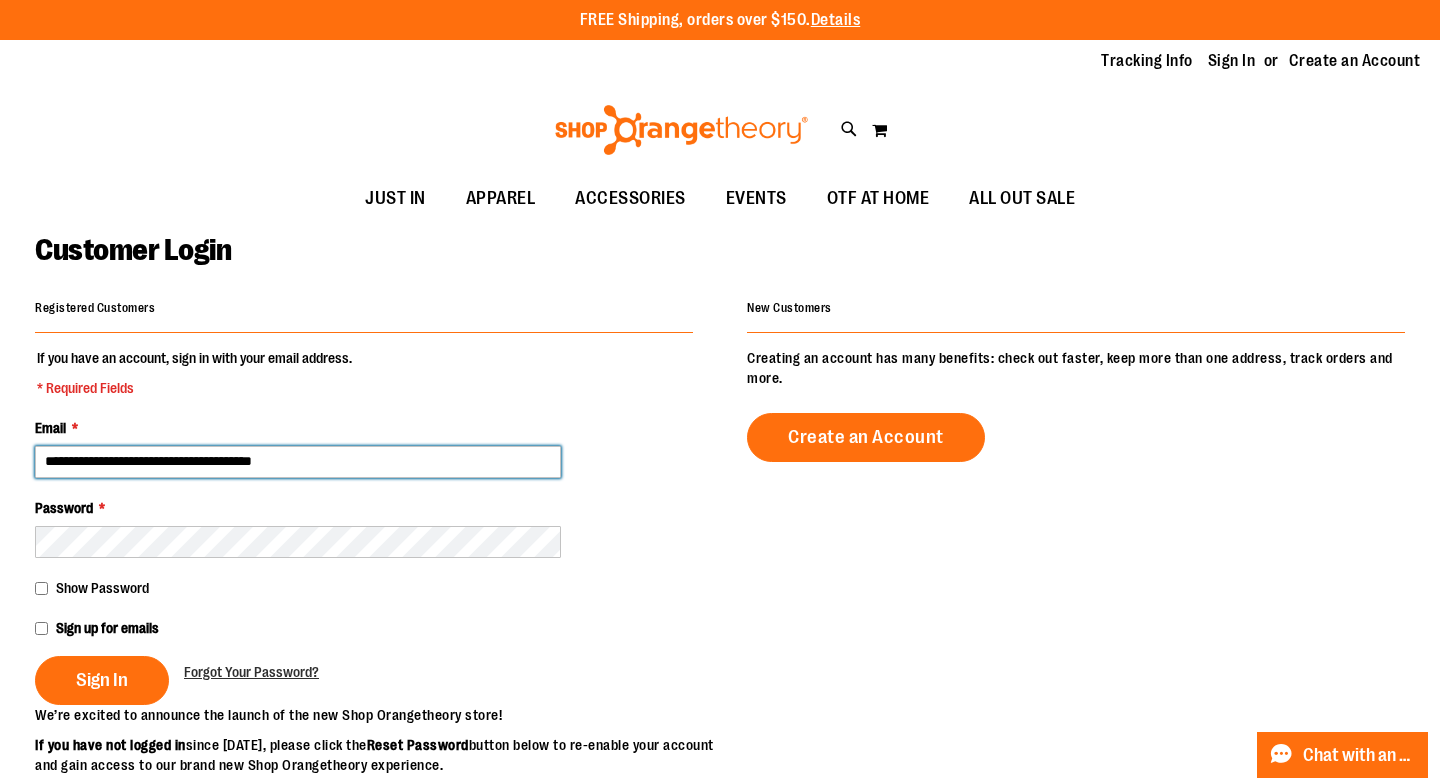 click on "**********" at bounding box center (298, 462) 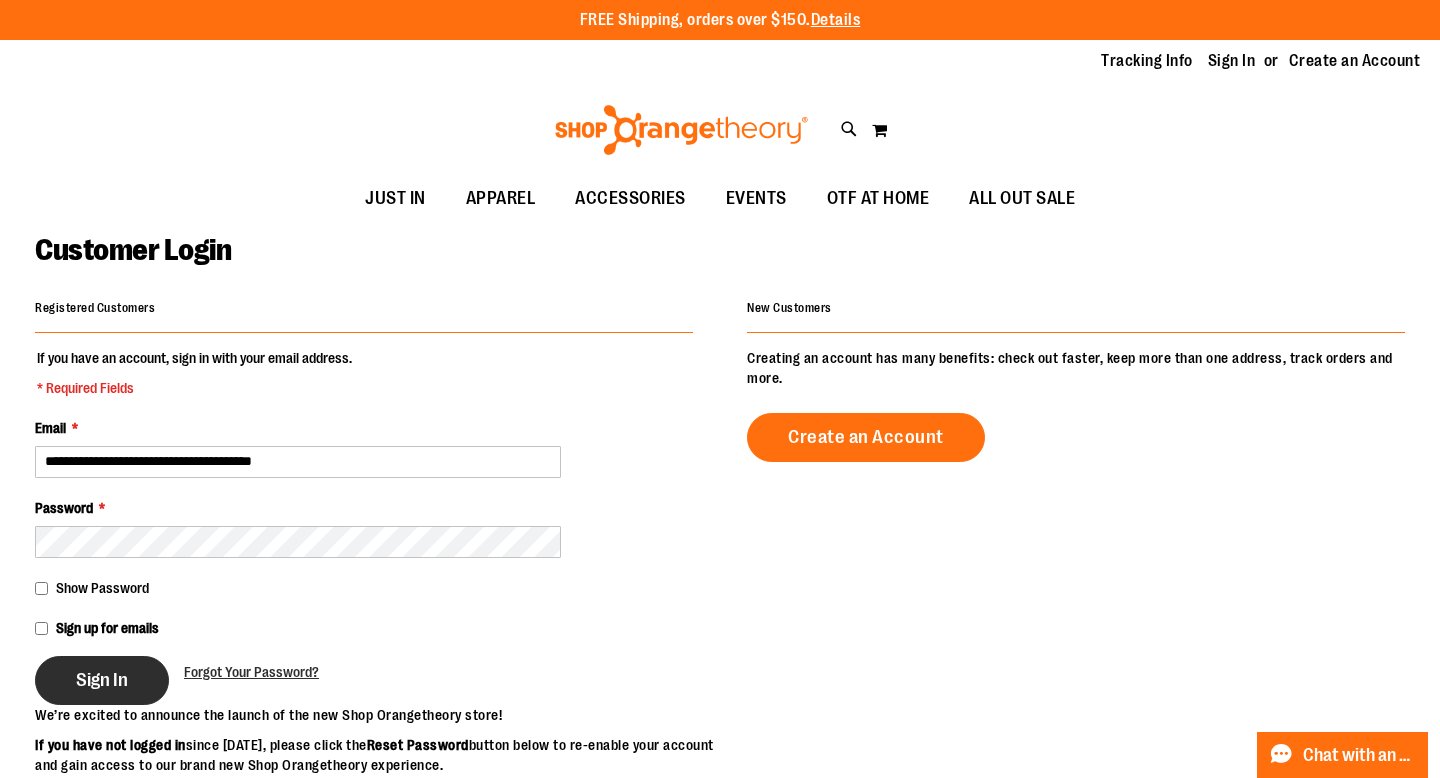 click on "Sign In" at bounding box center (102, 680) 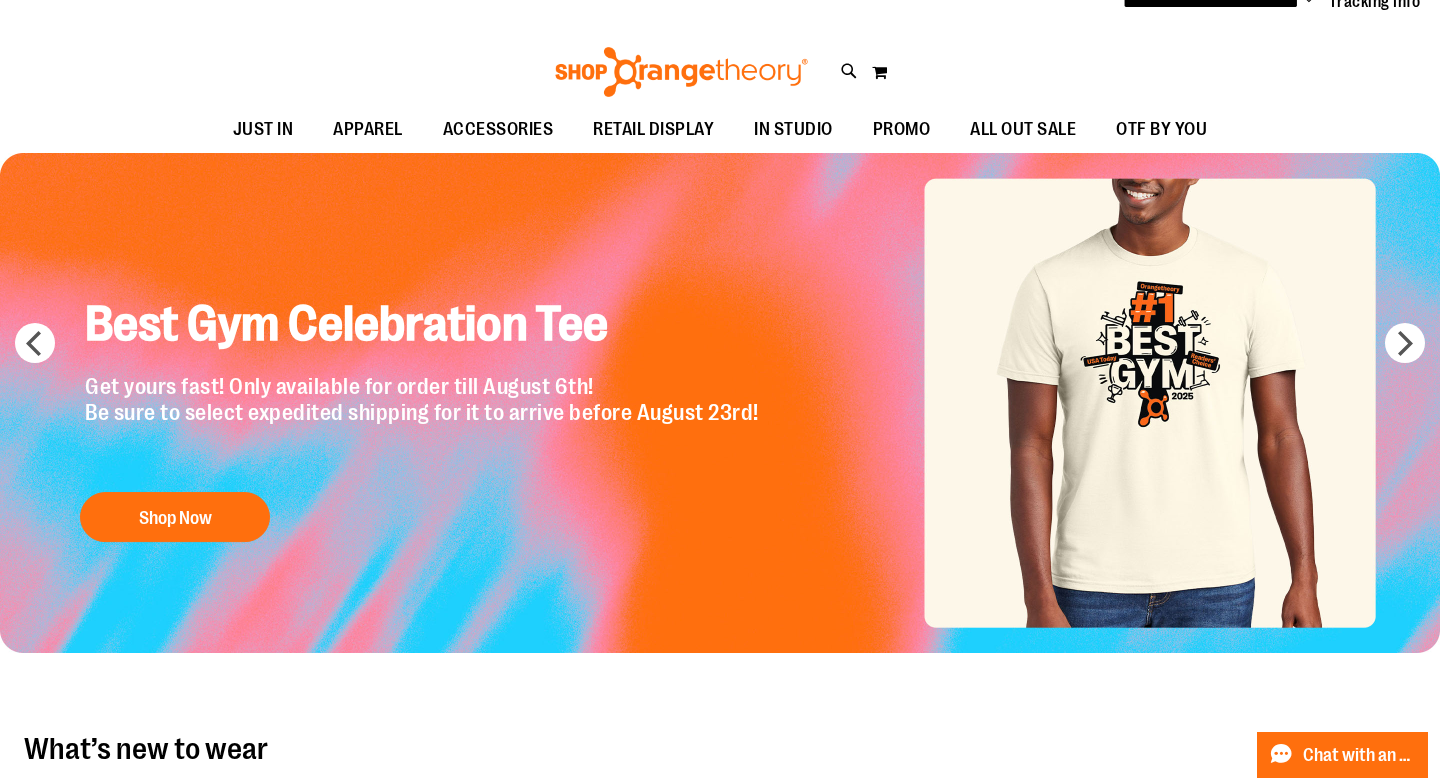 scroll, scrollTop: 0, scrollLeft: 0, axis: both 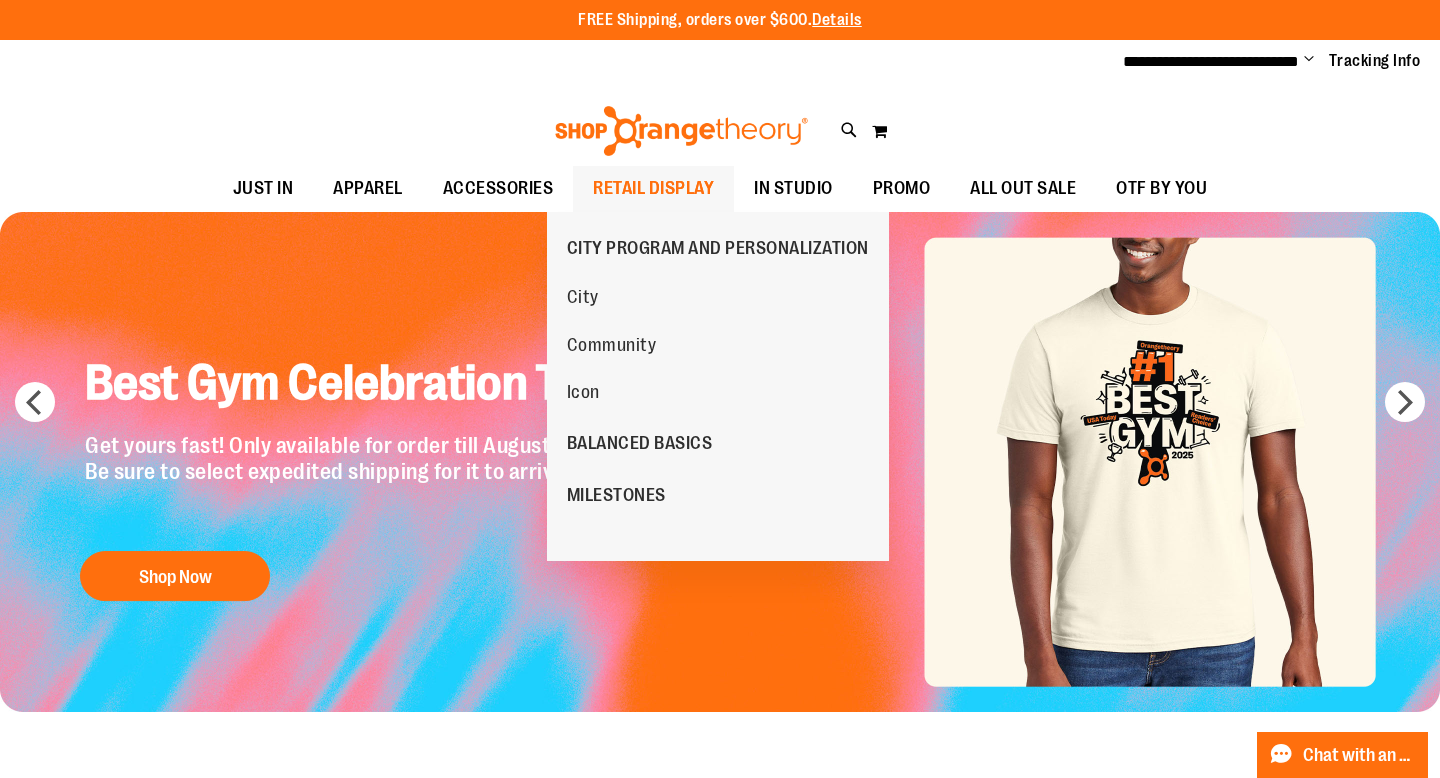 click on "RETAIL DISPLAY" at bounding box center (653, 188) 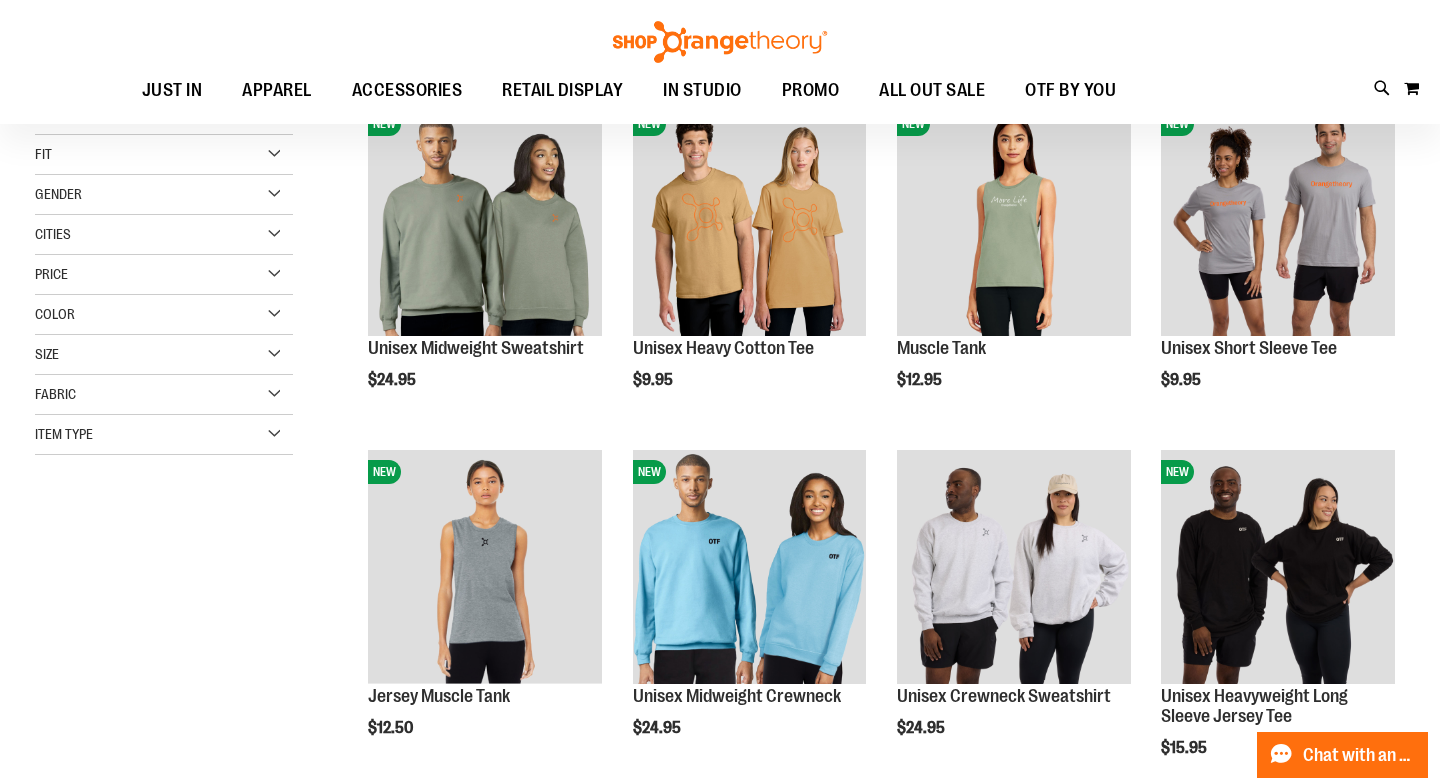 scroll, scrollTop: 449, scrollLeft: 0, axis: vertical 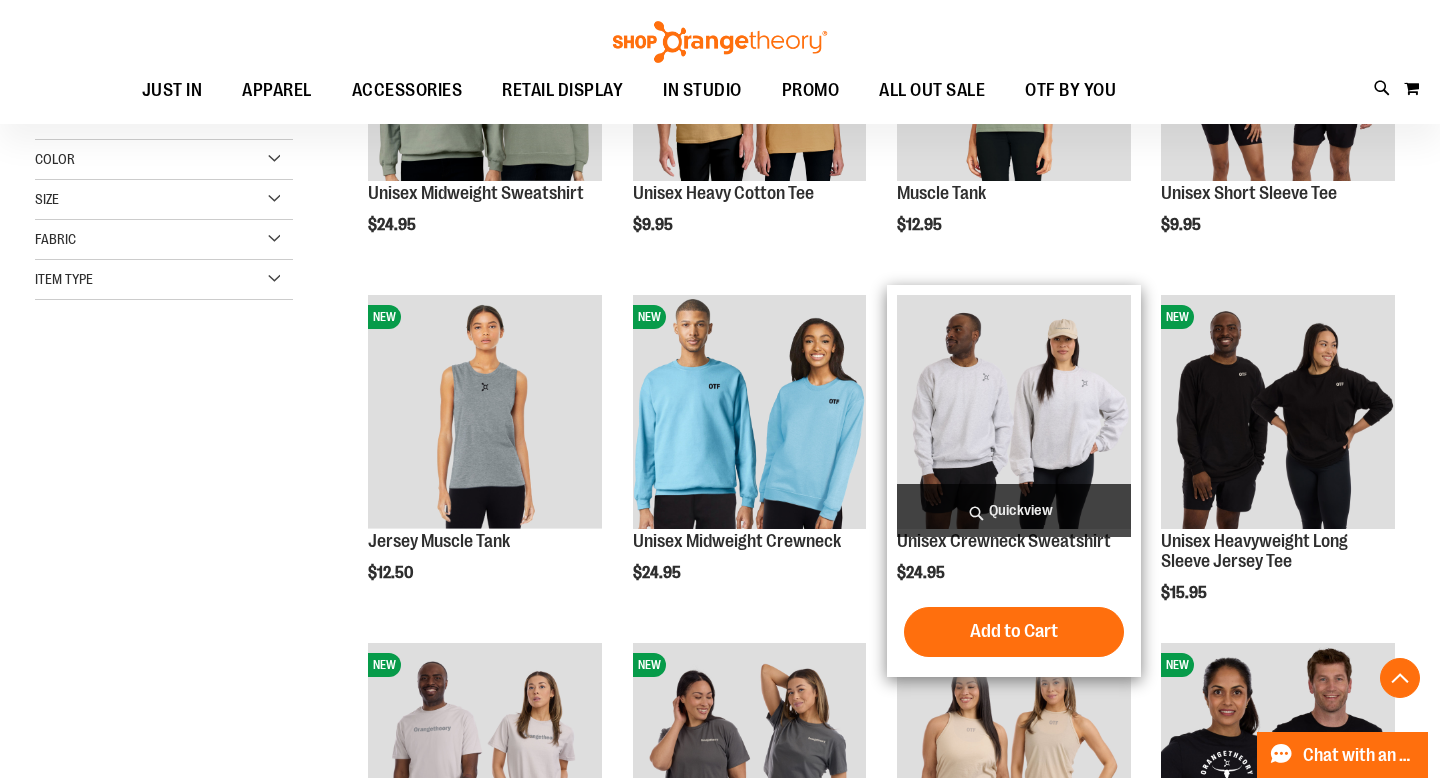 click at bounding box center (1014, 412) 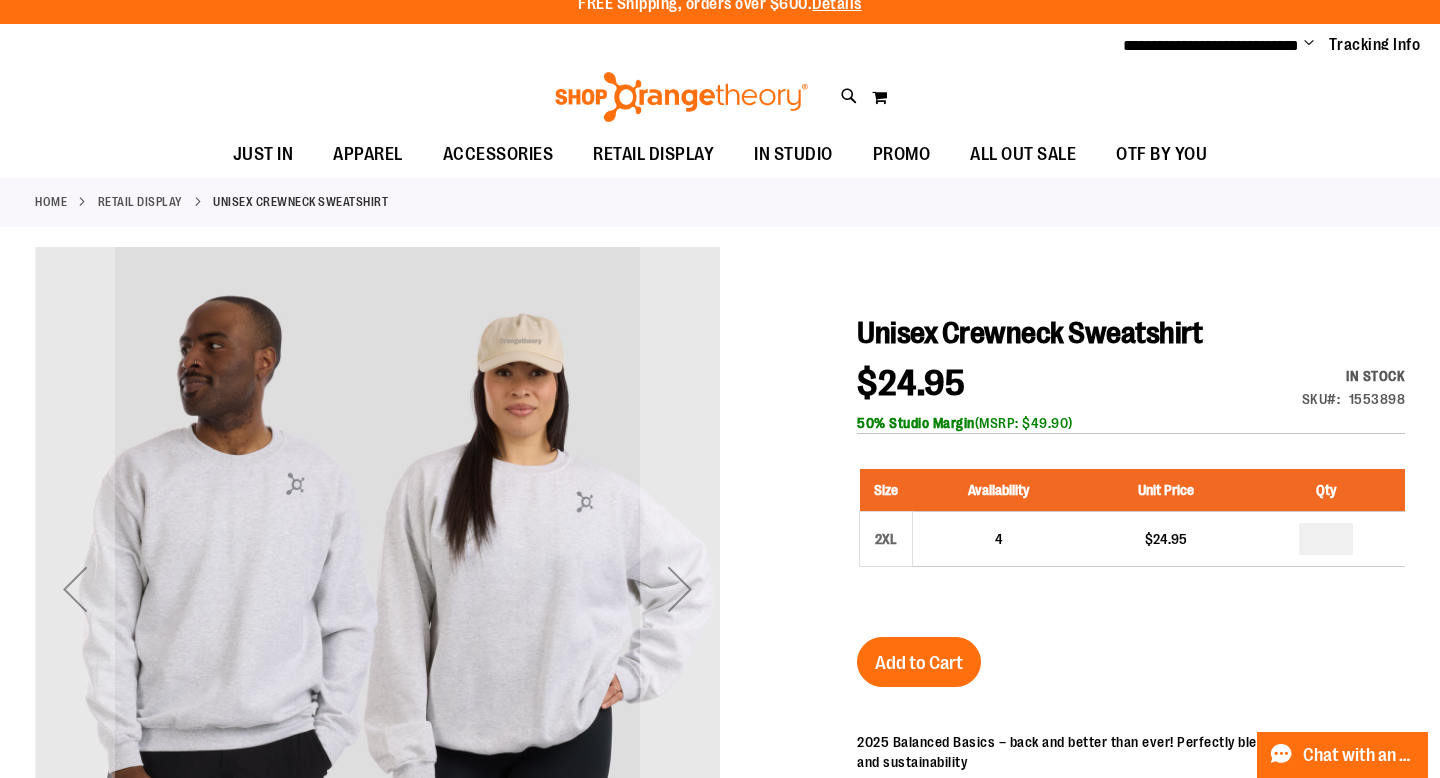 scroll, scrollTop: 0, scrollLeft: 0, axis: both 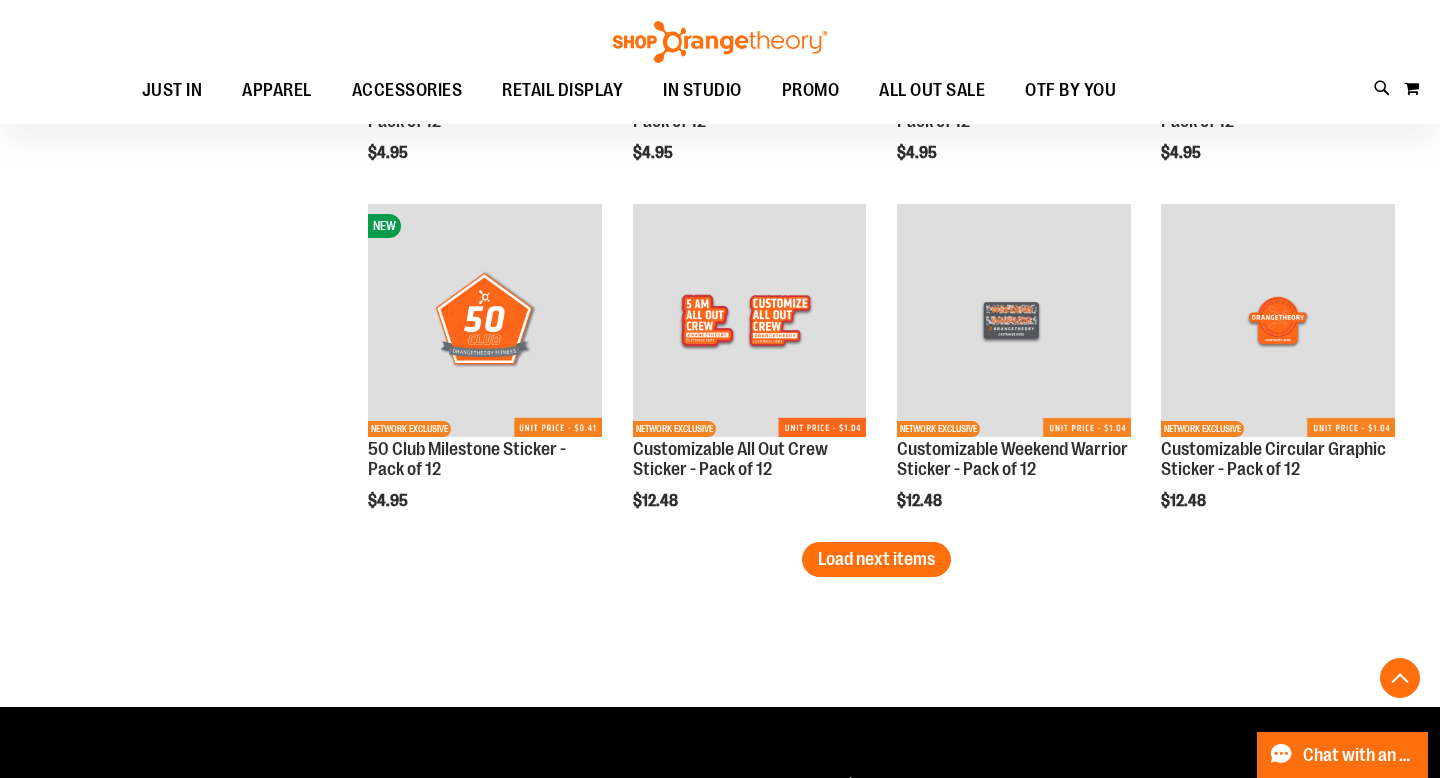 click on "**********" at bounding box center [876, -1024] 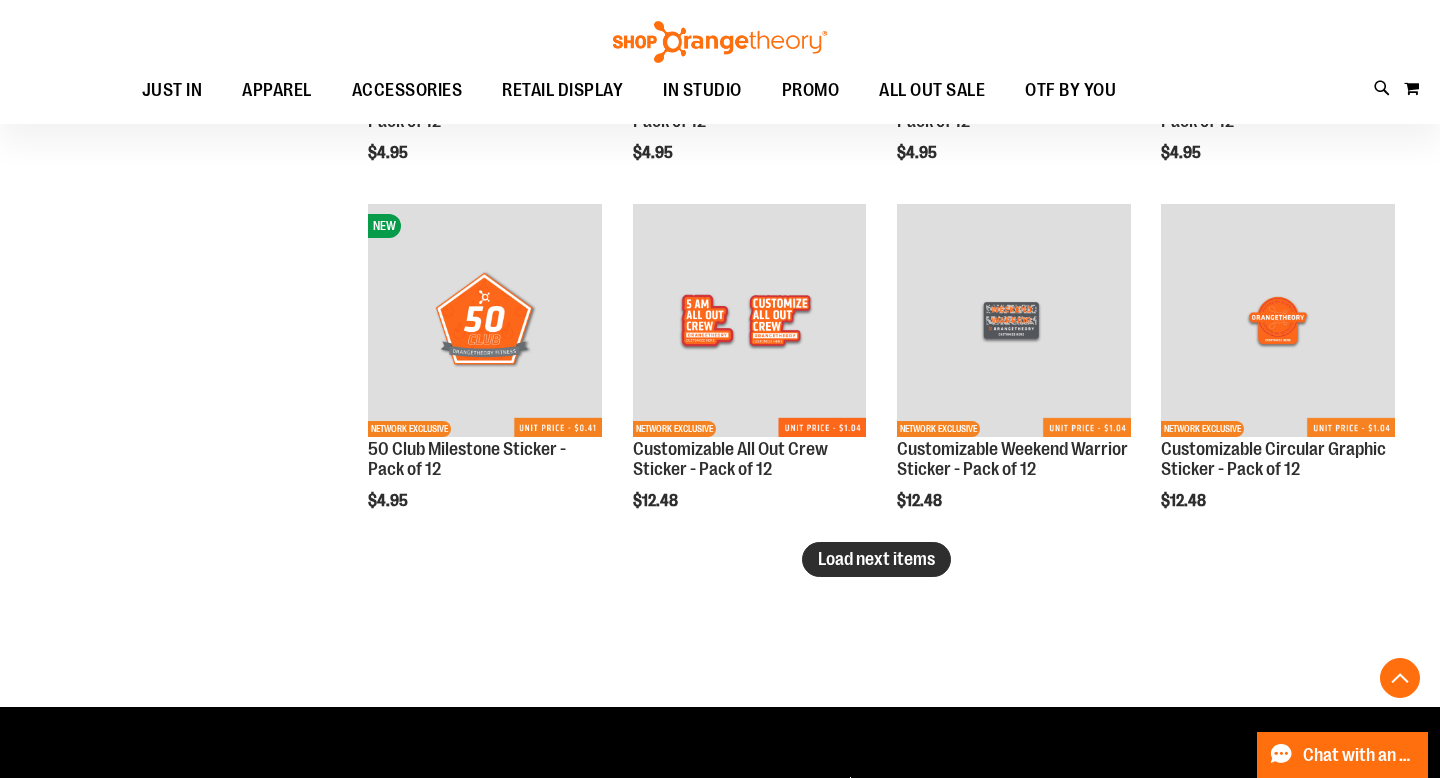 click on "Load next items" at bounding box center [876, 559] 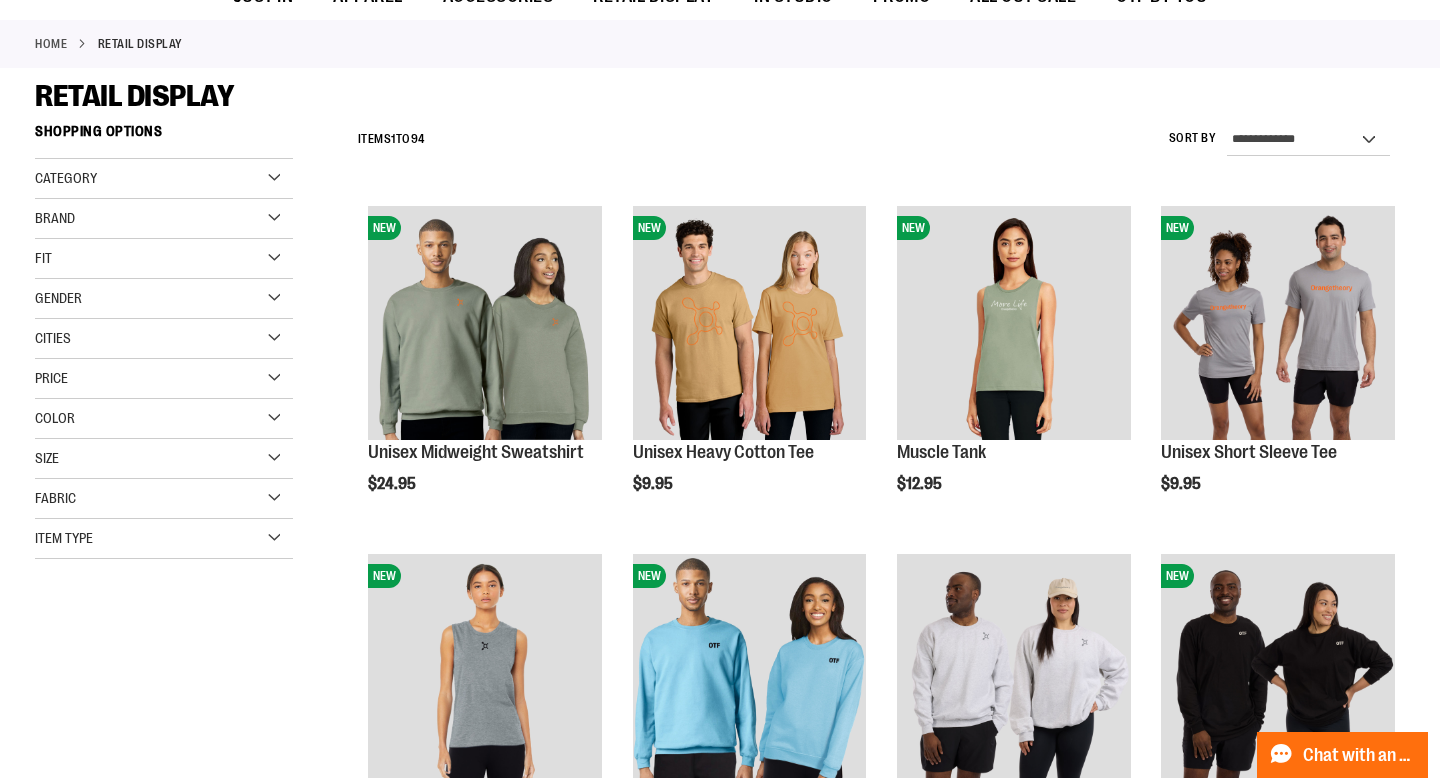 scroll, scrollTop: 0, scrollLeft: 0, axis: both 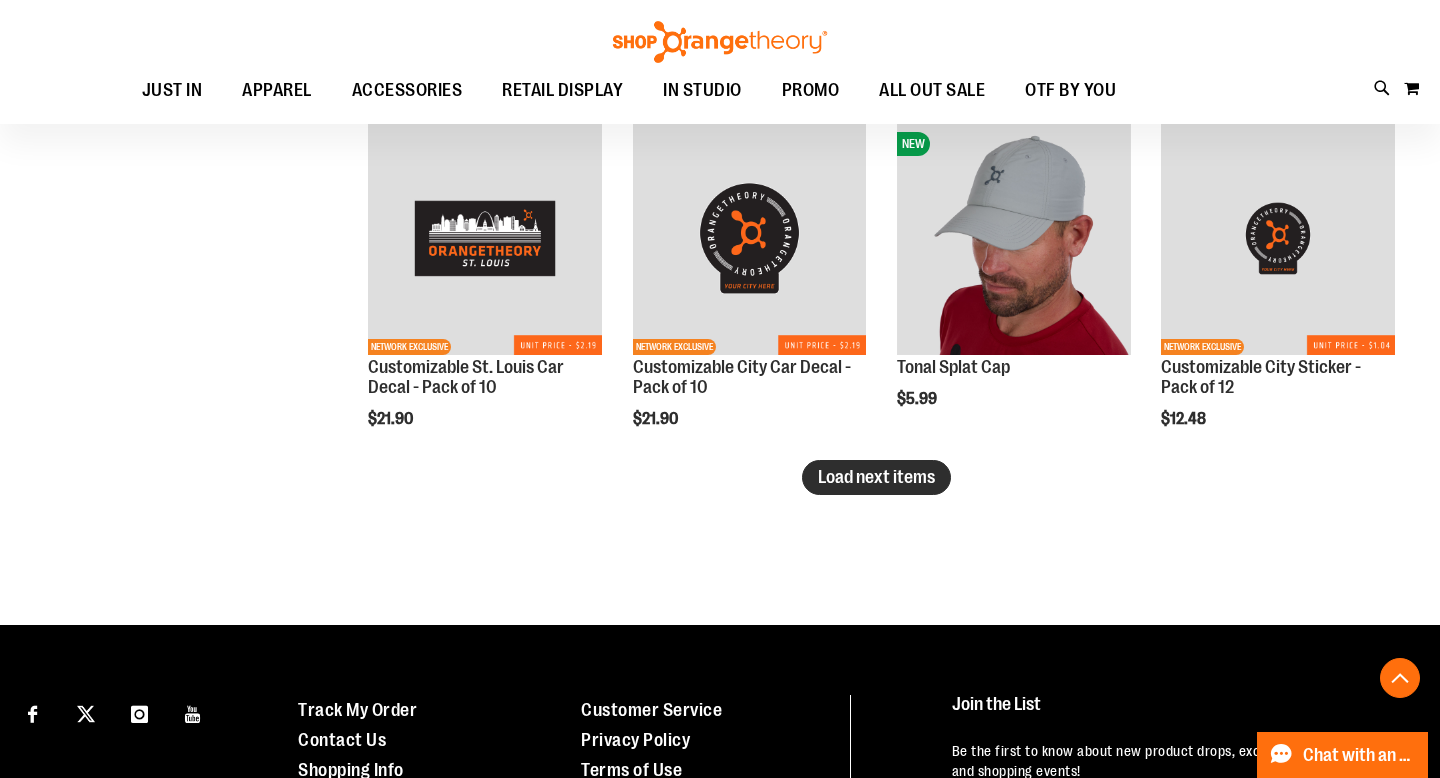 click on "Load next items" at bounding box center (876, 477) 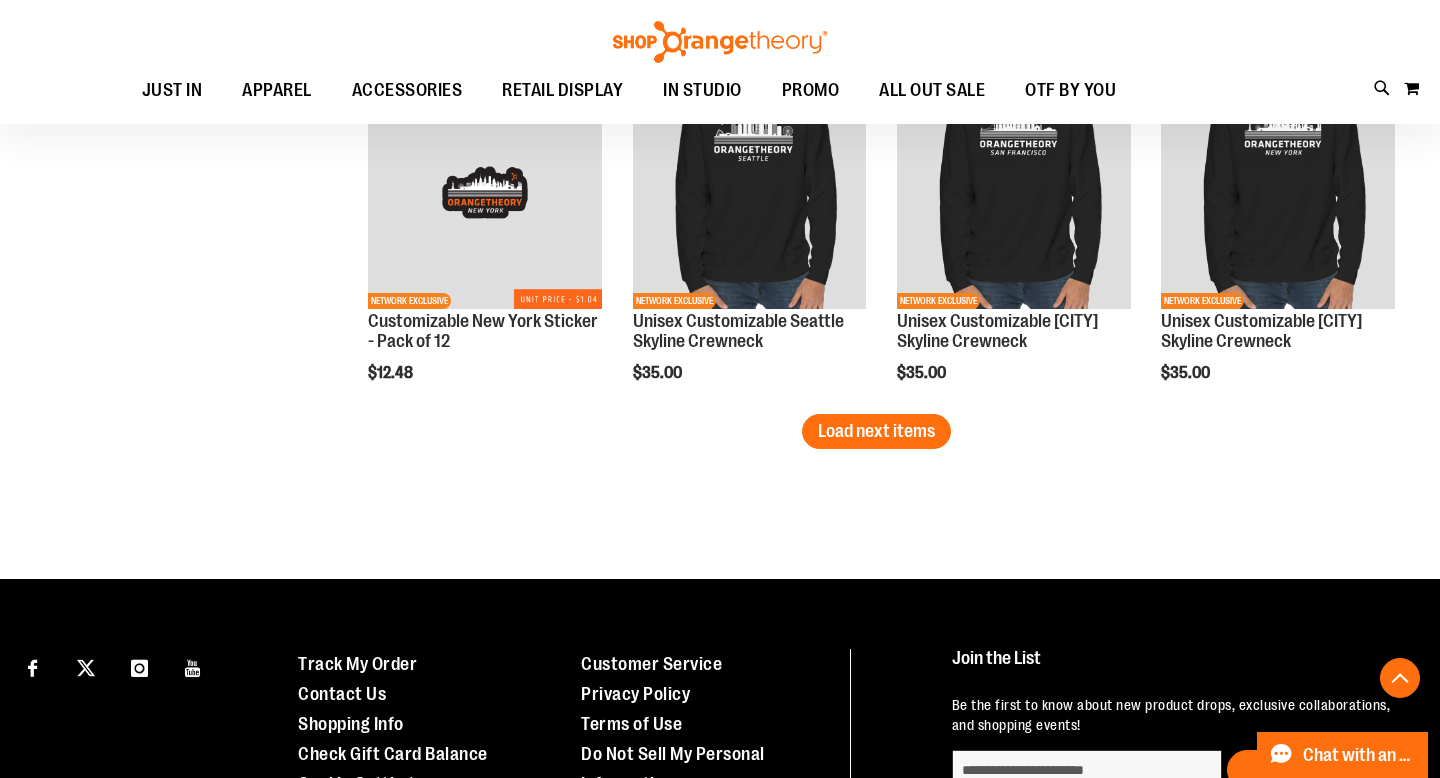 scroll, scrollTop: 5196, scrollLeft: 0, axis: vertical 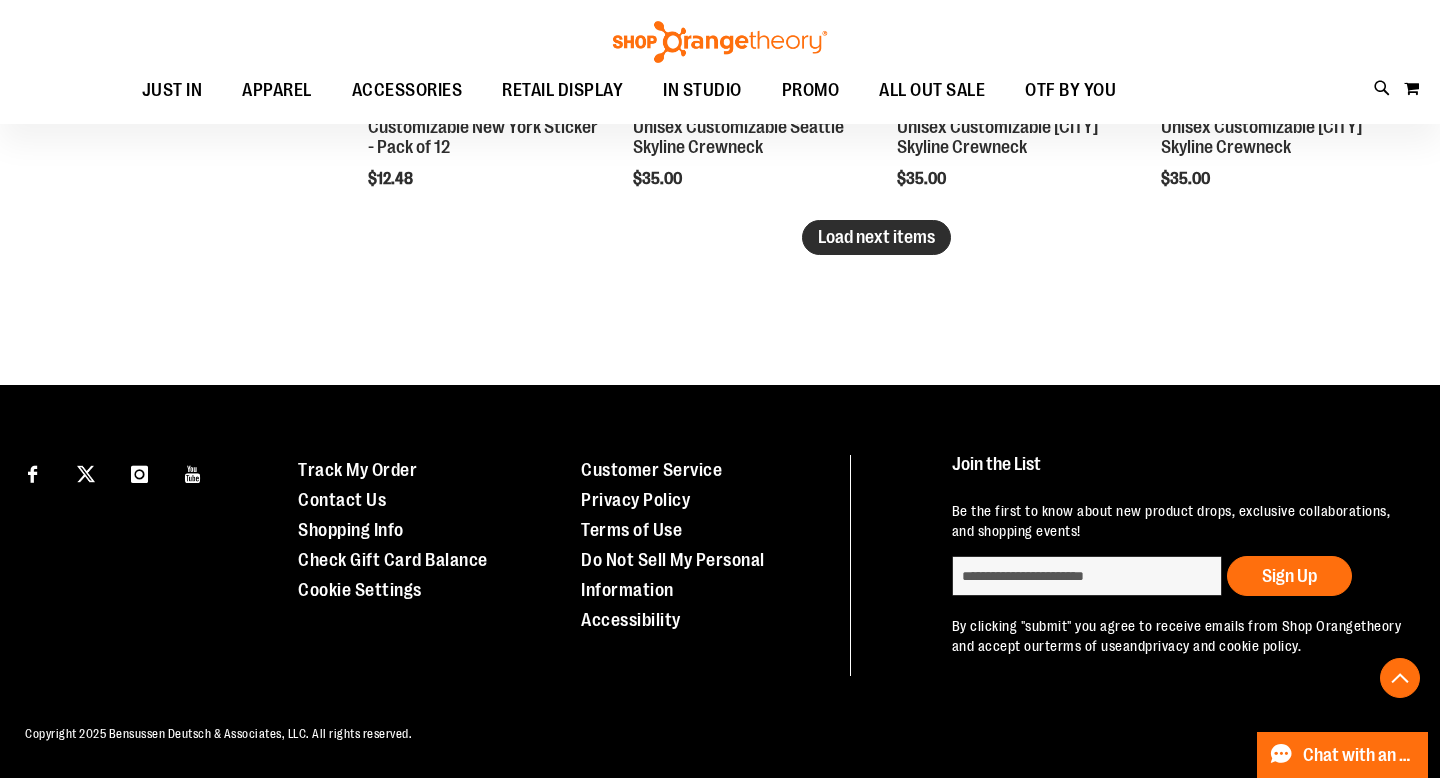 click on "Load next items" at bounding box center (876, 237) 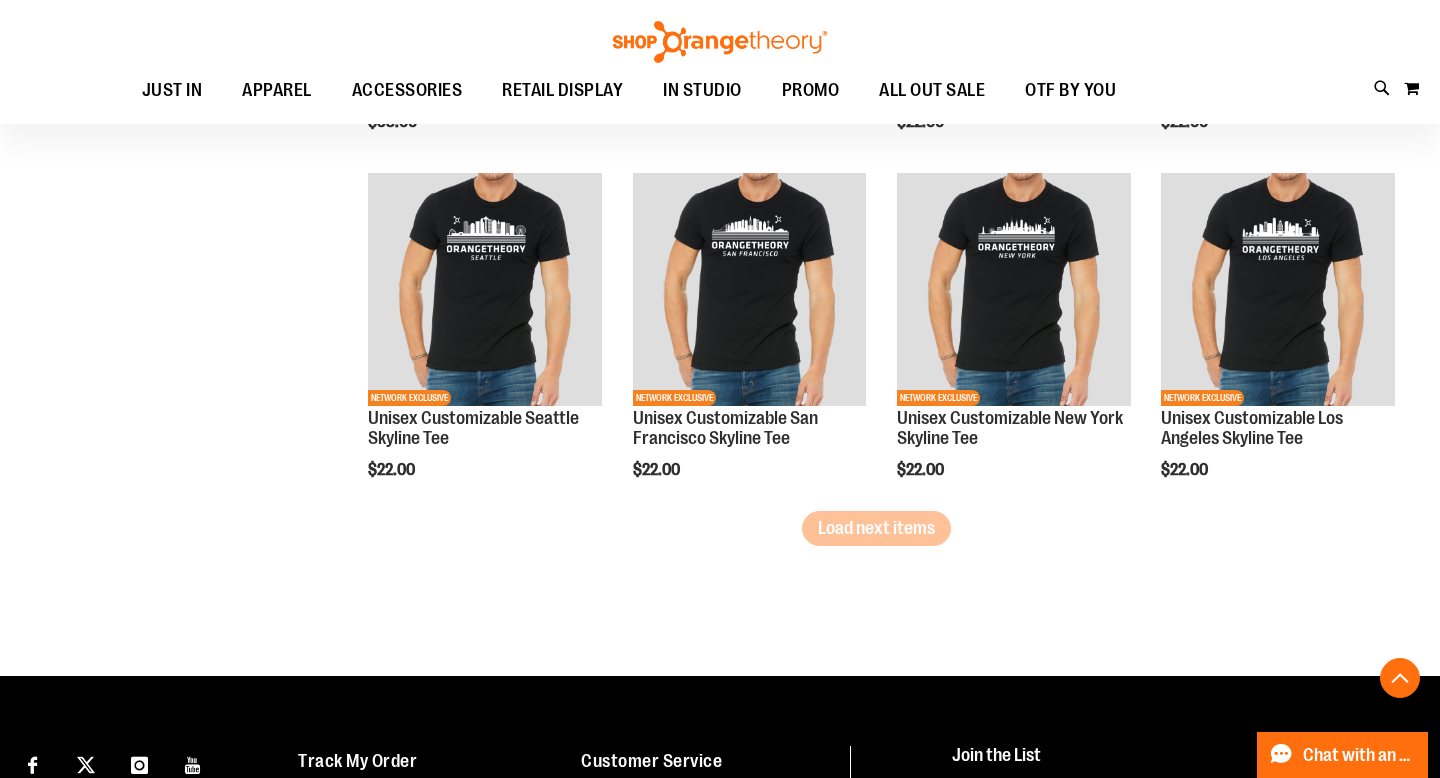 scroll, scrollTop: 6240, scrollLeft: 0, axis: vertical 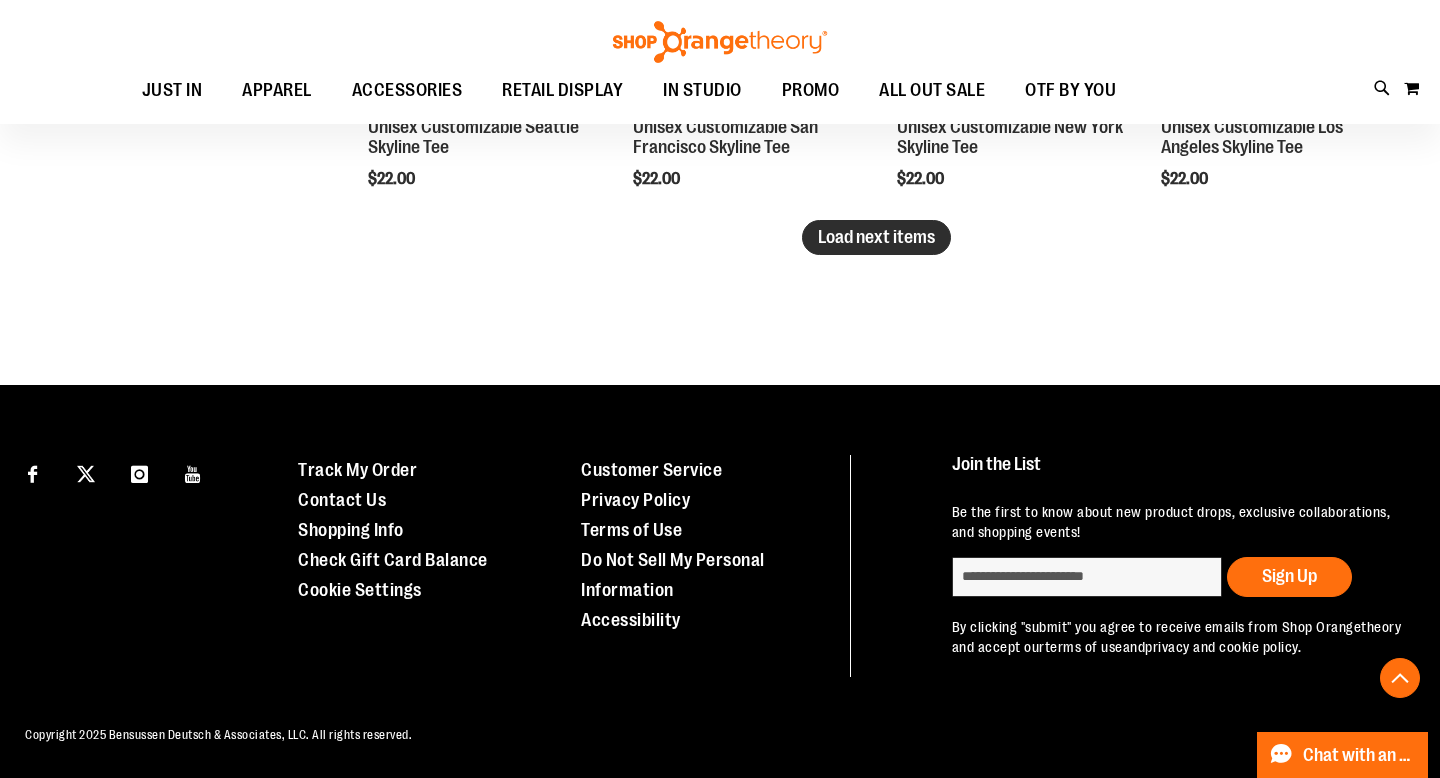 click on "Load next items" at bounding box center [876, 237] 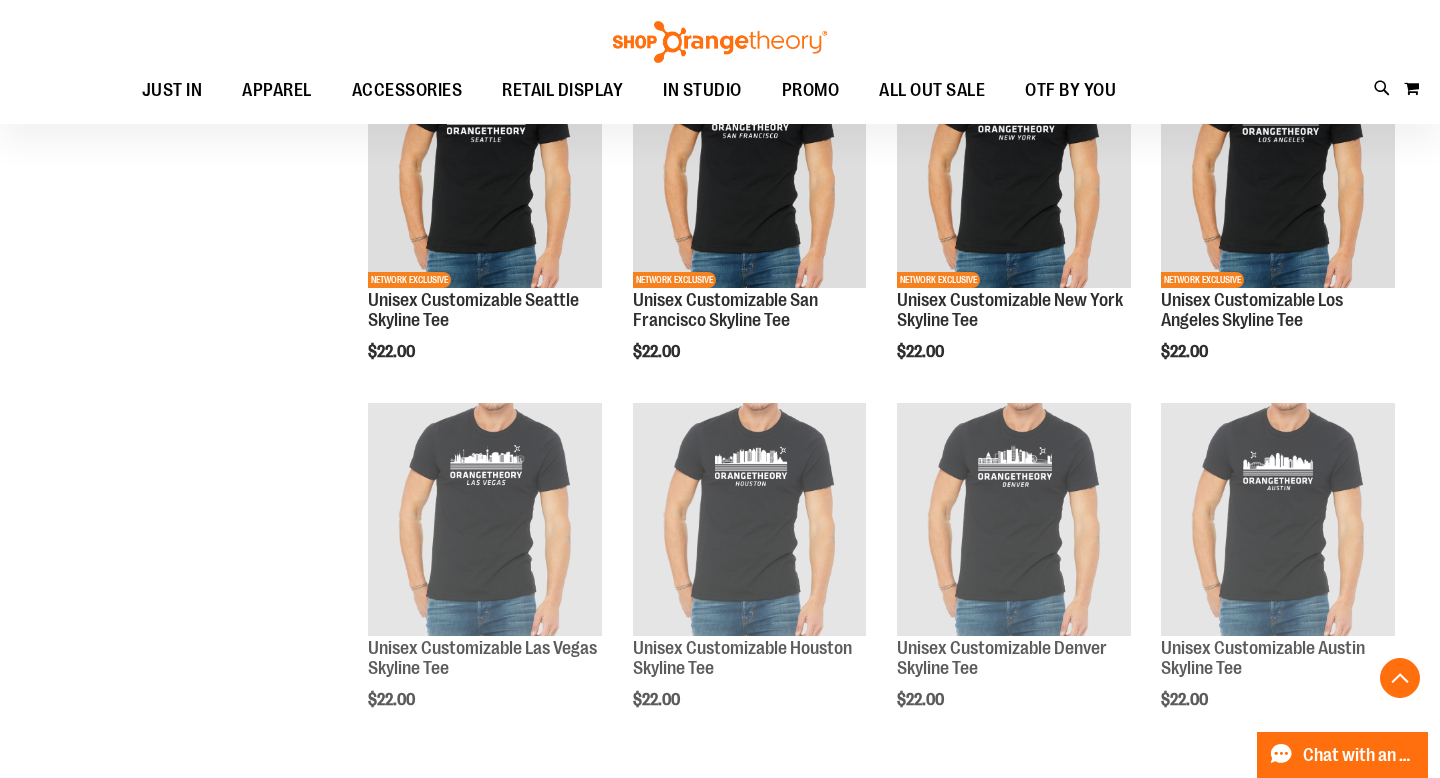scroll, scrollTop: 6049, scrollLeft: 0, axis: vertical 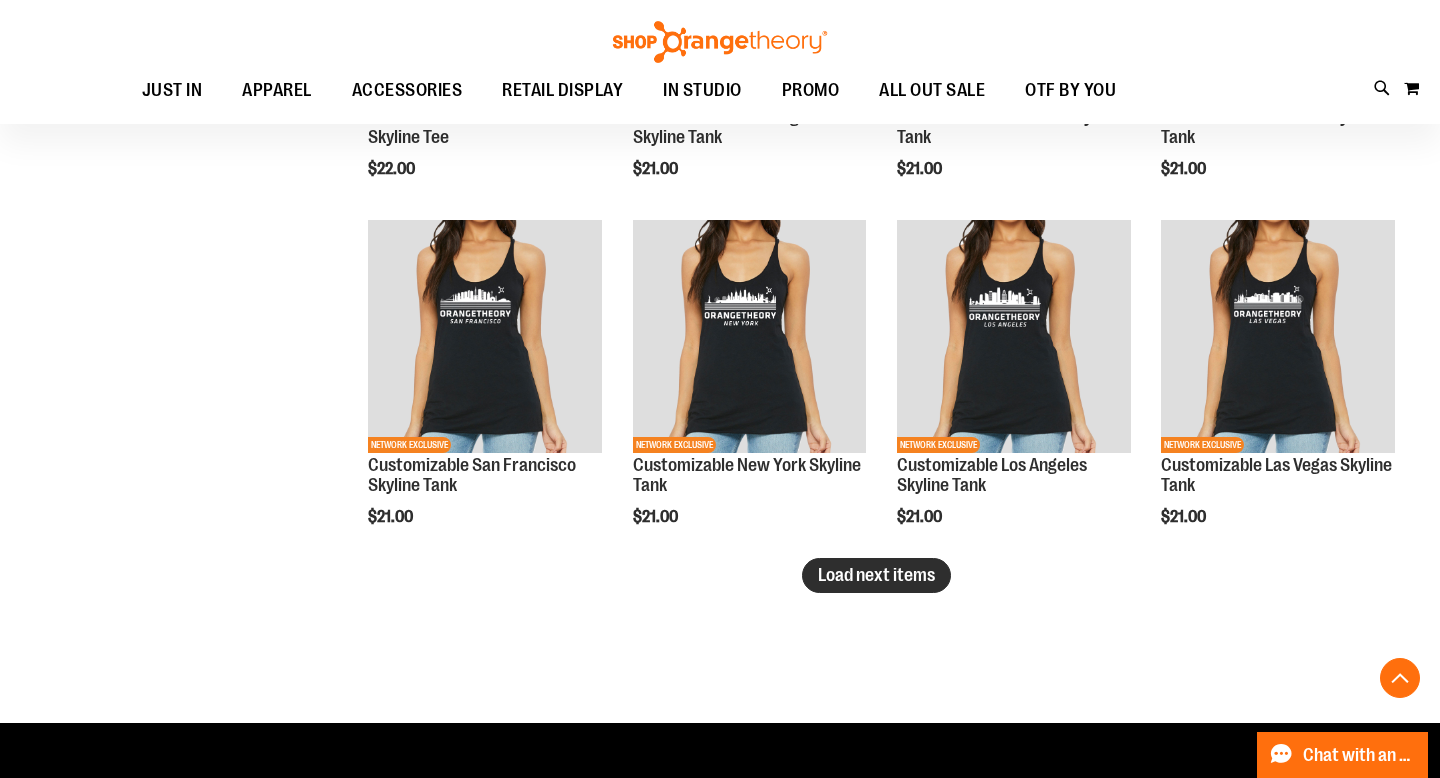 click on "Load next items" at bounding box center [876, 575] 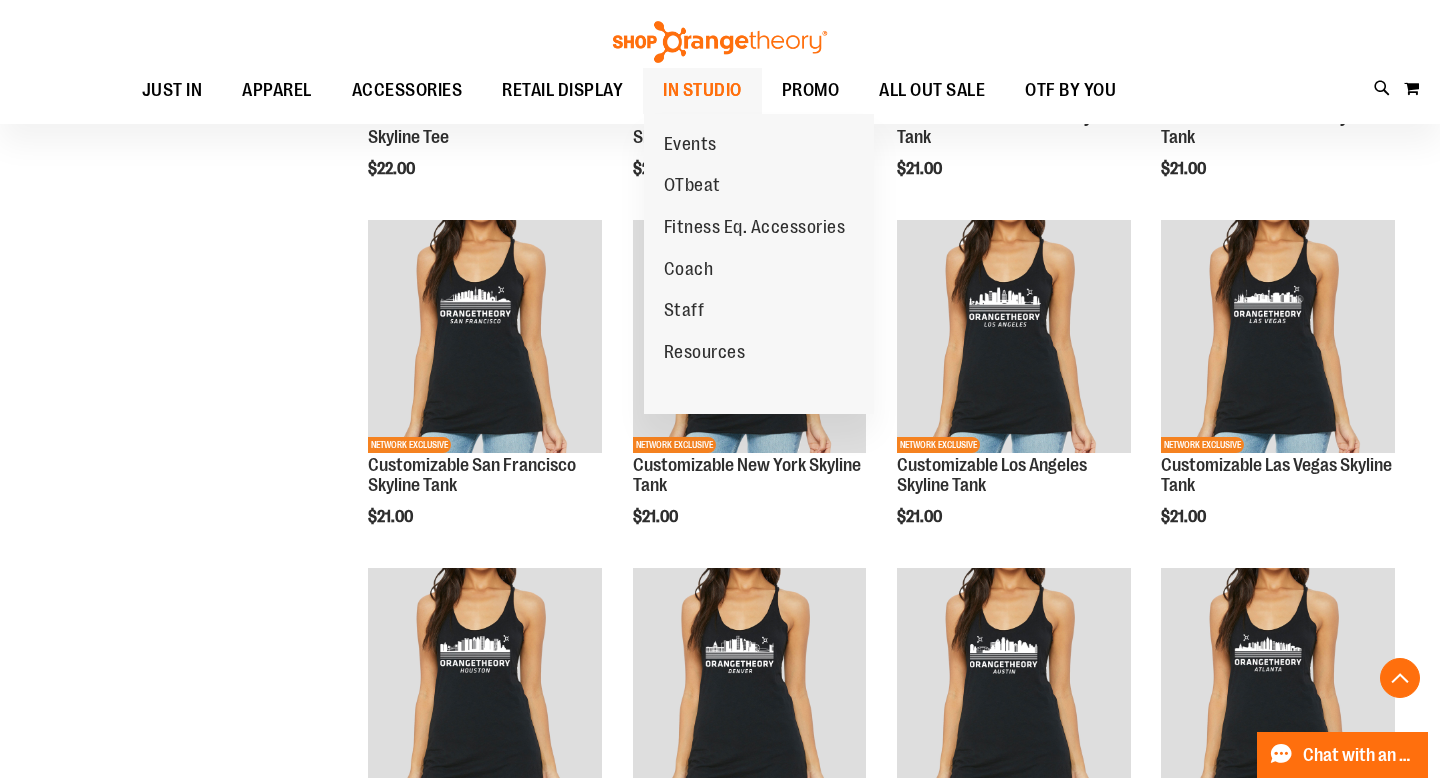 click on "IN STUDIO" at bounding box center [702, 90] 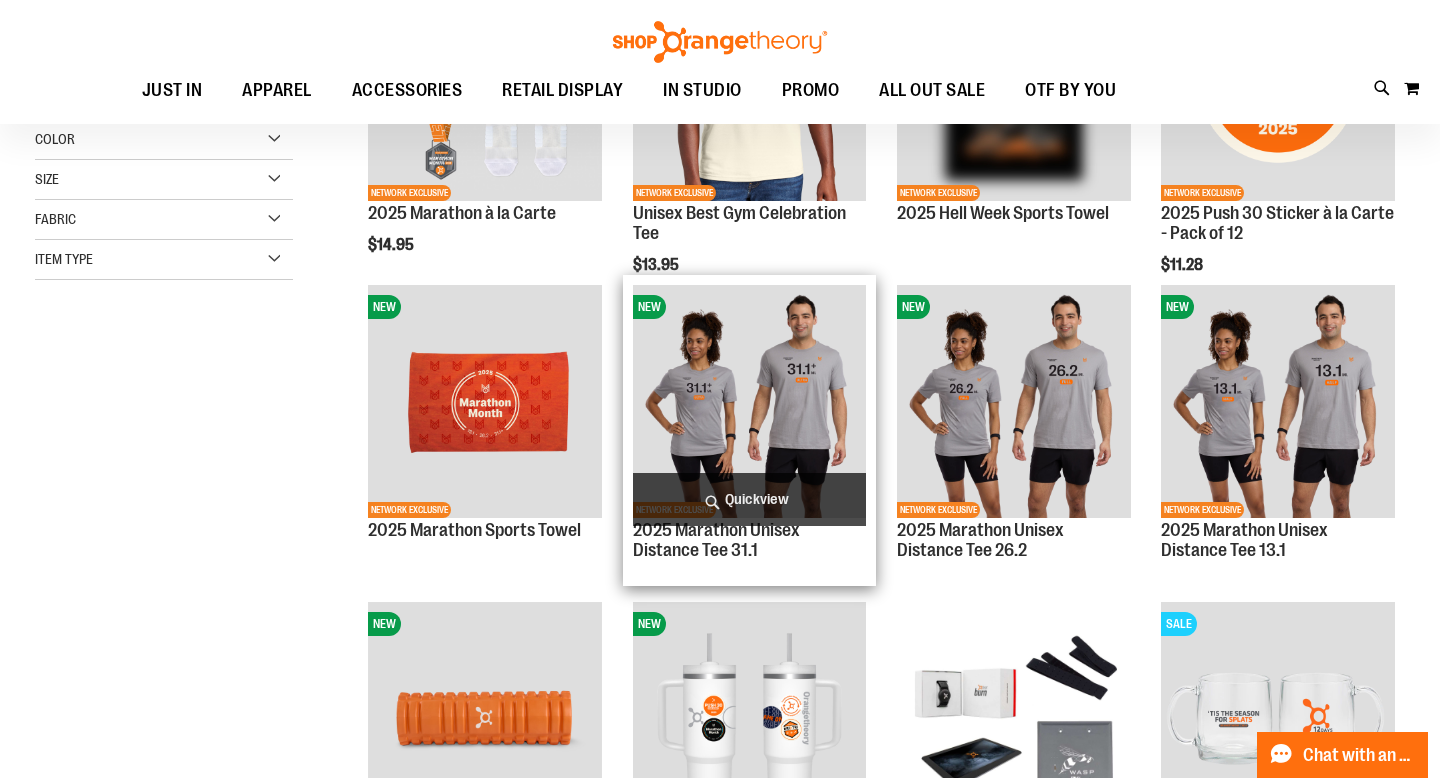 scroll, scrollTop: 479, scrollLeft: 0, axis: vertical 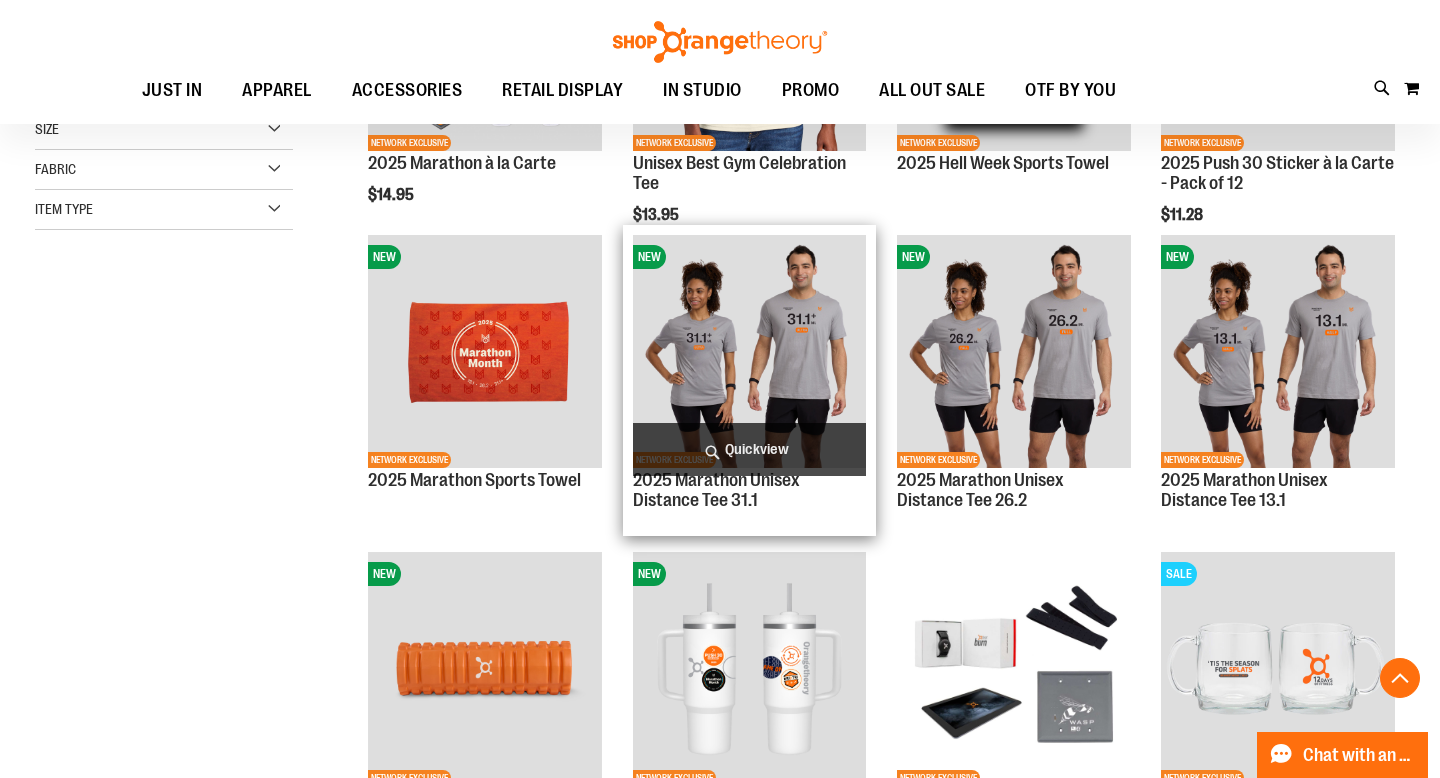 click at bounding box center [750, 352] 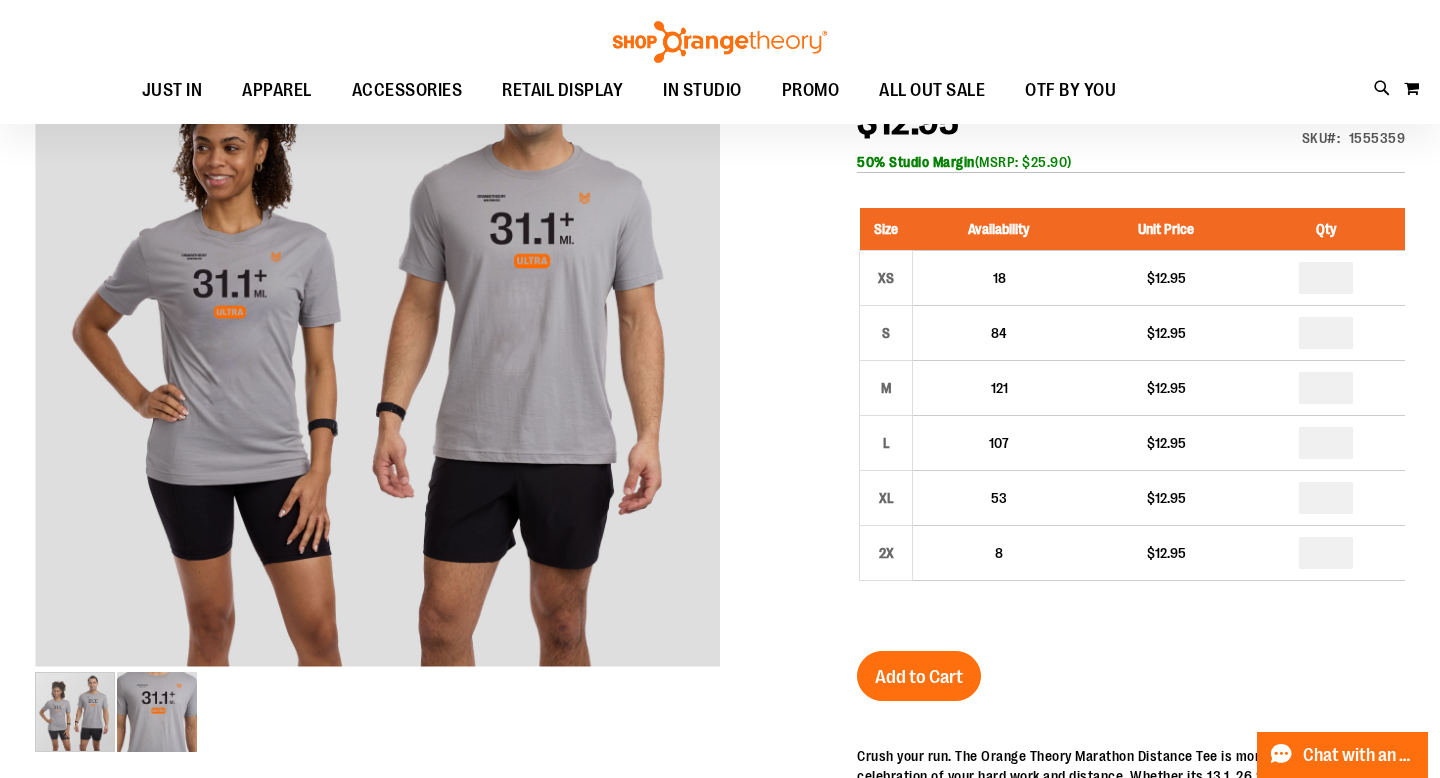 scroll, scrollTop: 0, scrollLeft: 0, axis: both 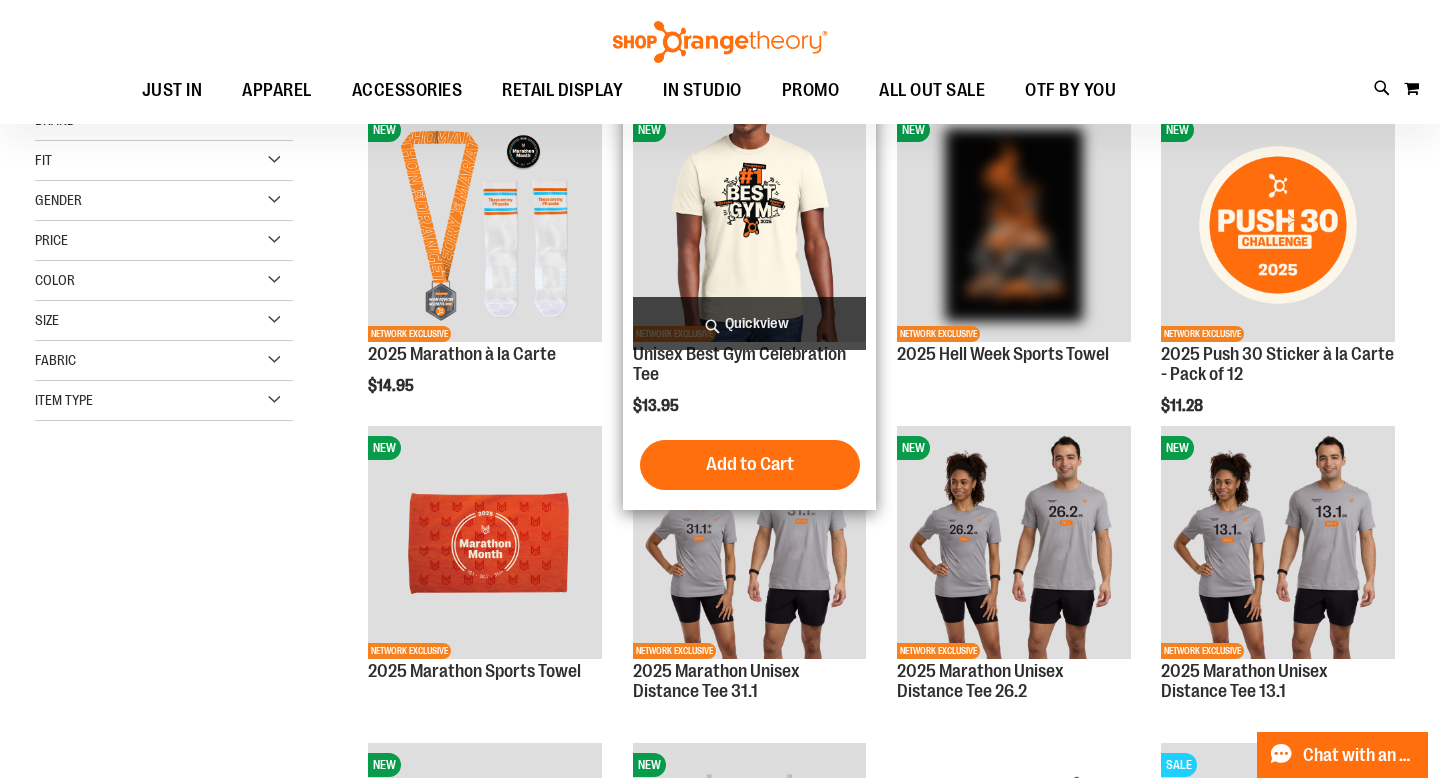 click at bounding box center (750, 225) 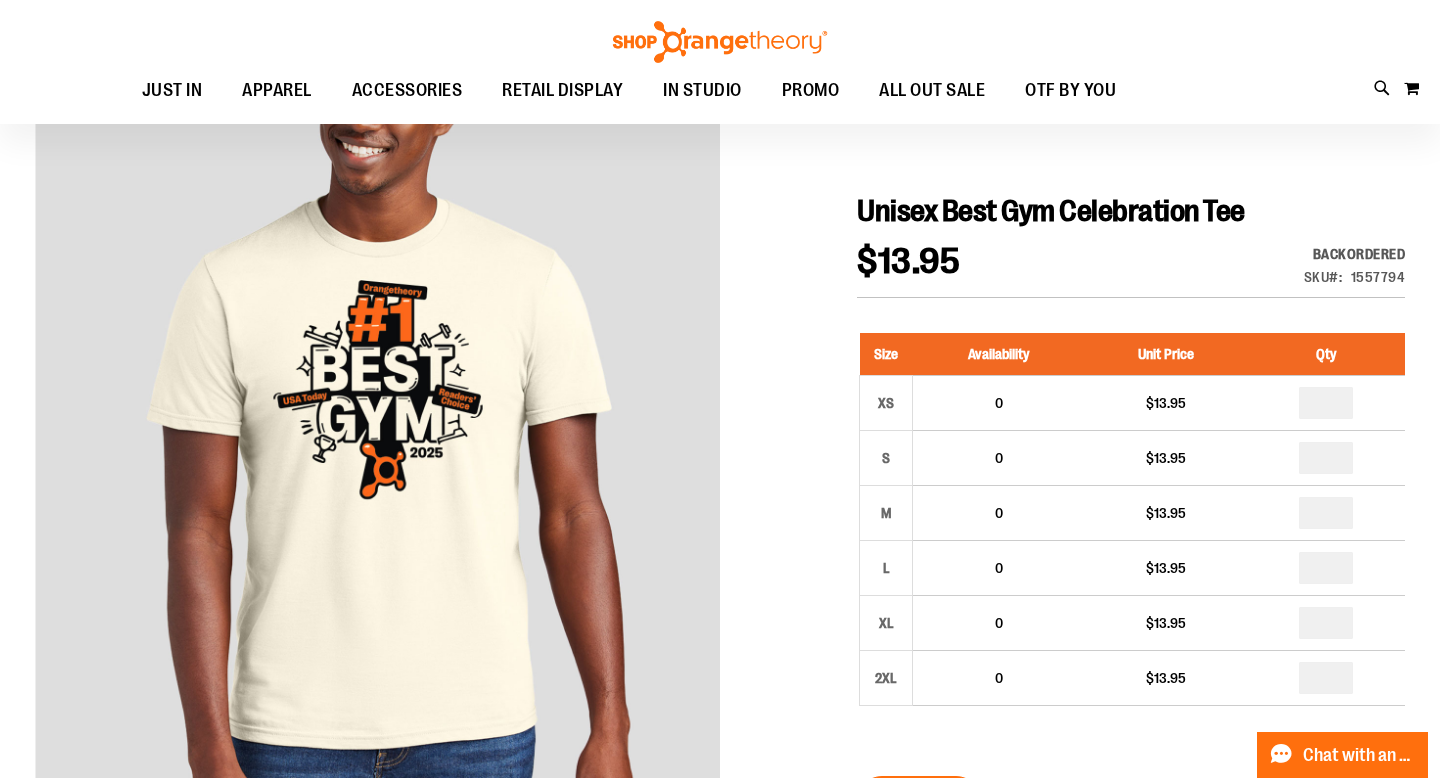 scroll, scrollTop: 0, scrollLeft: 0, axis: both 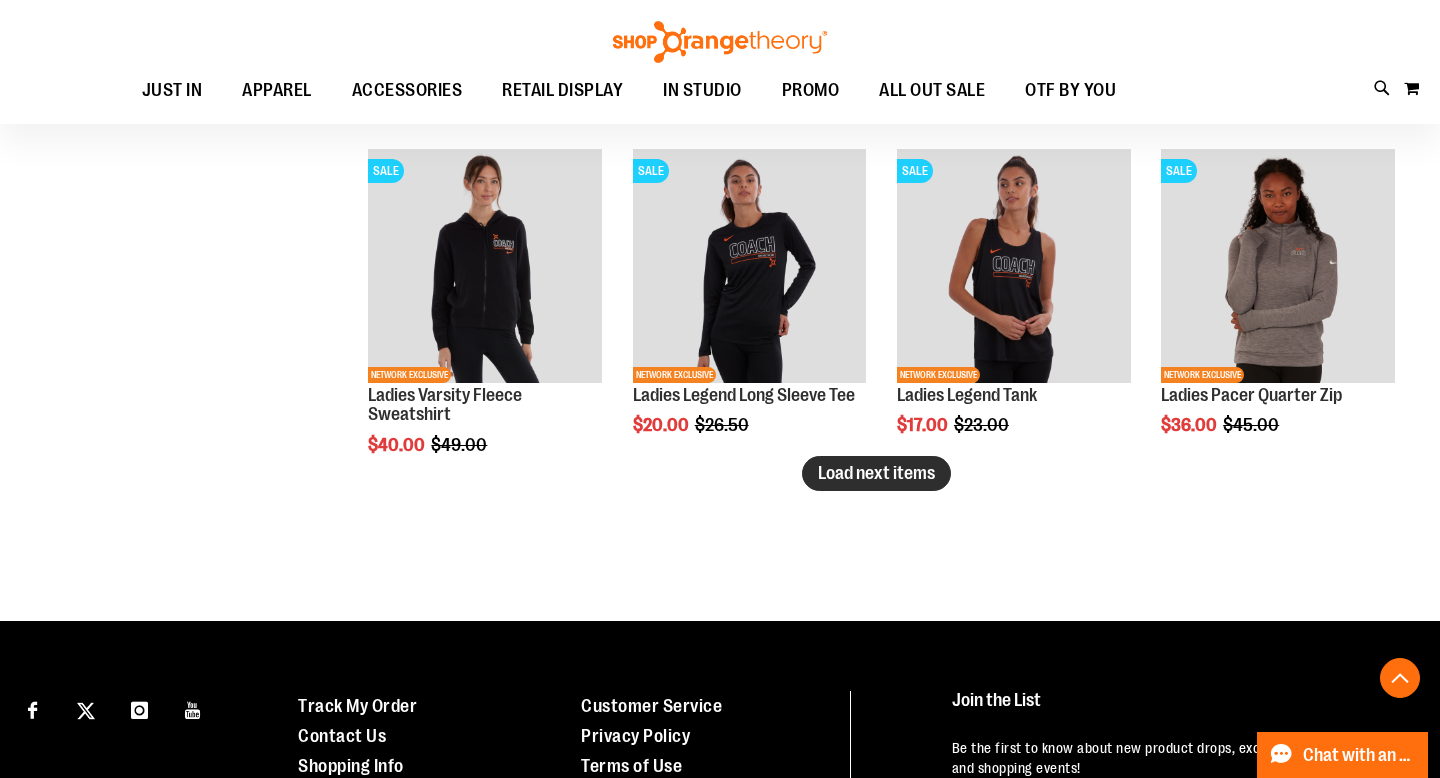 click on "Load next items" at bounding box center (876, 473) 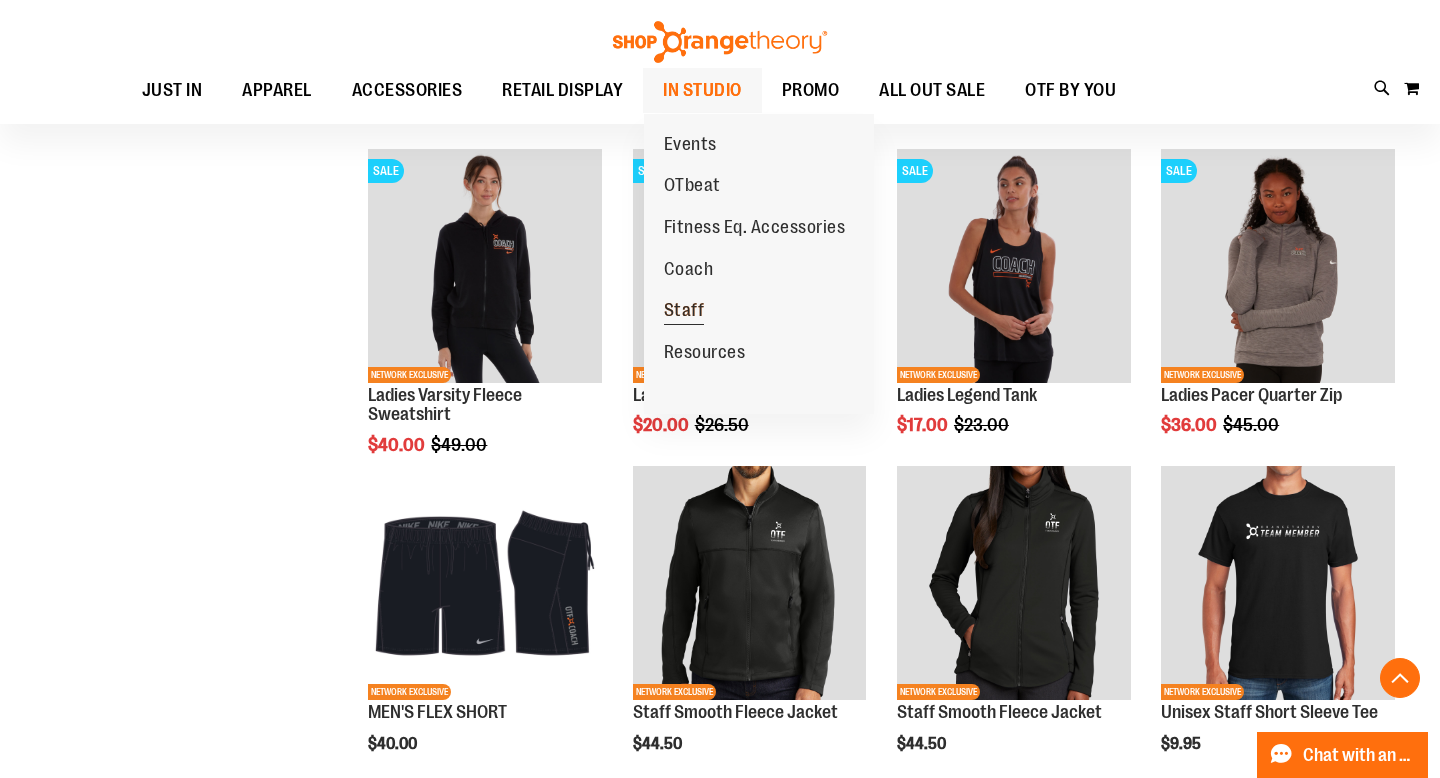 click on "Staff" at bounding box center (684, 312) 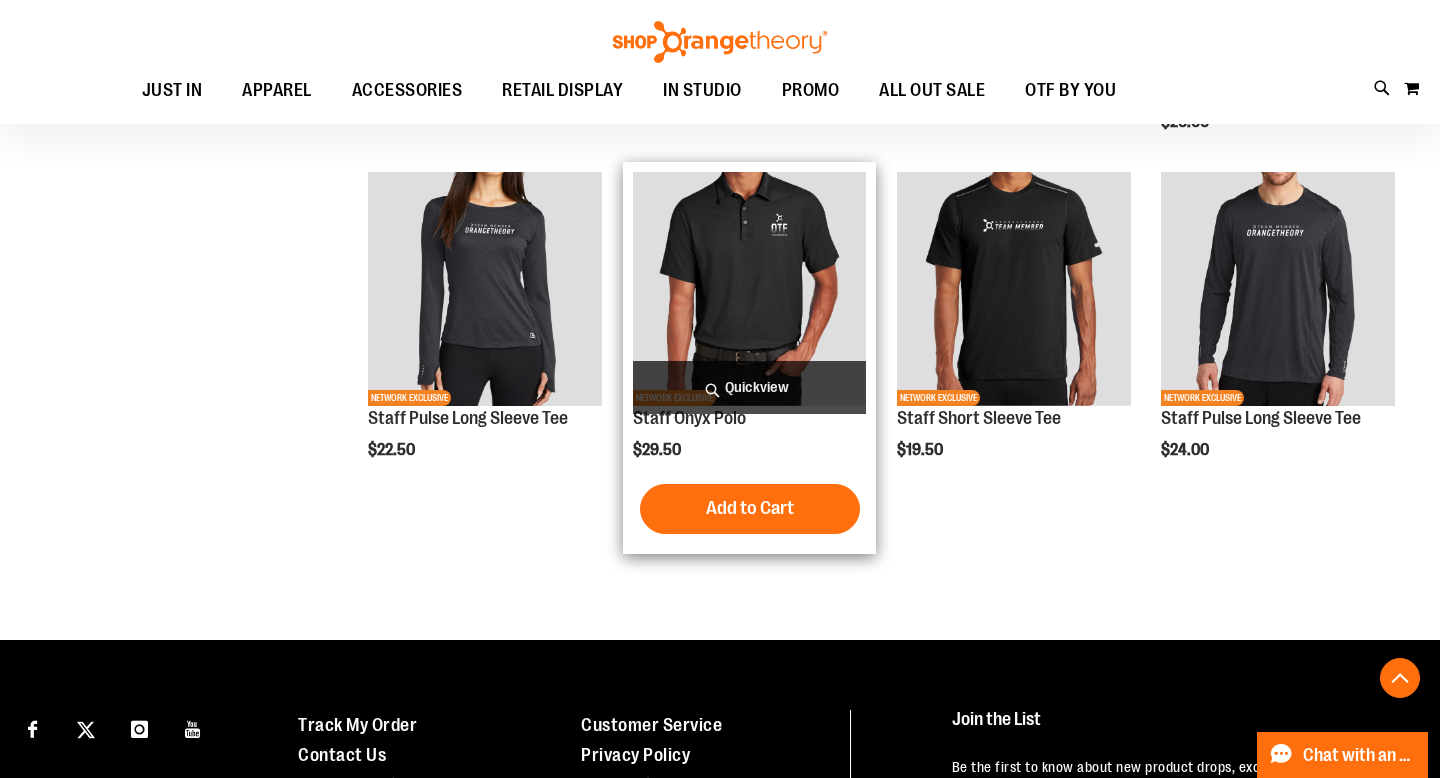 scroll, scrollTop: 933, scrollLeft: 0, axis: vertical 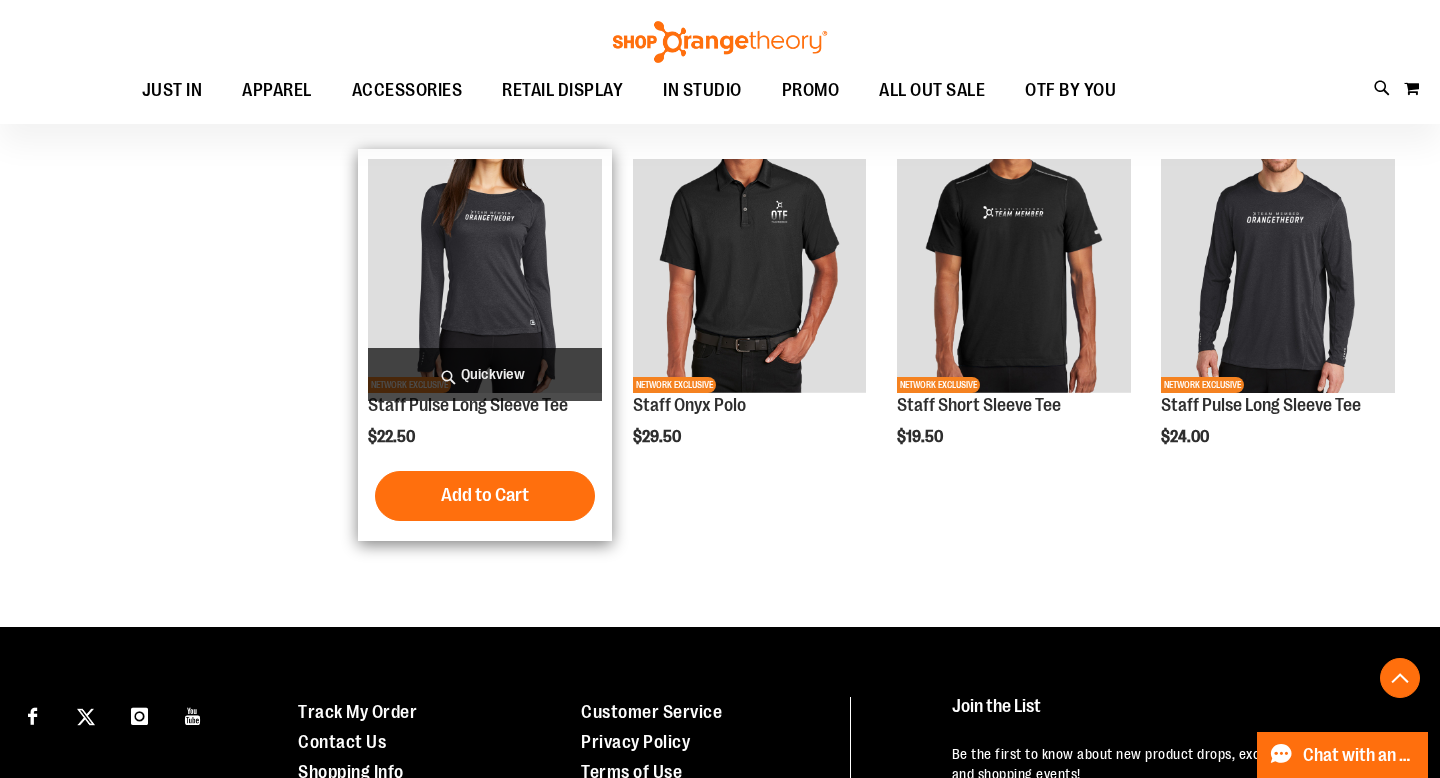 click on "Quickview" at bounding box center [485, 374] 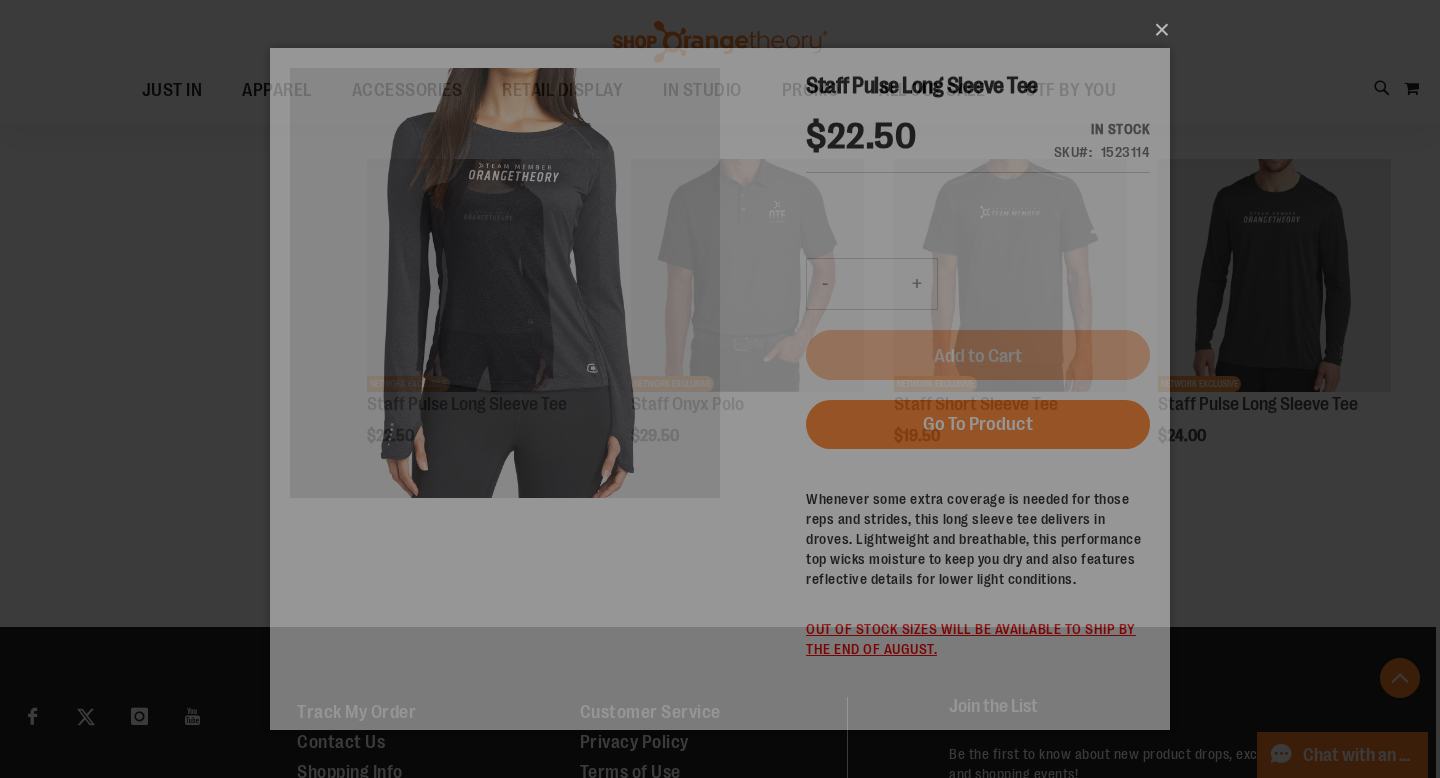 scroll, scrollTop: 0, scrollLeft: 0, axis: both 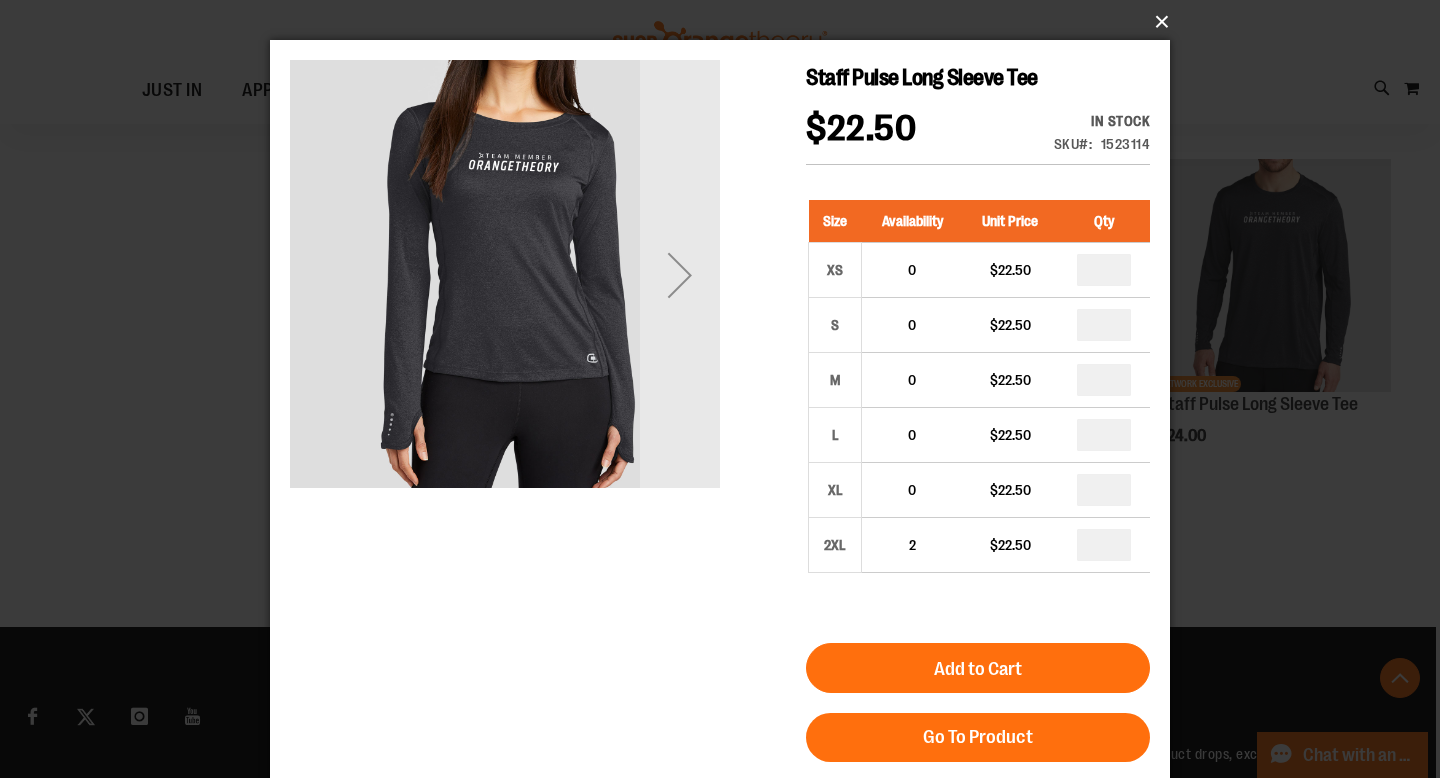 click on "×" at bounding box center (726, 22) 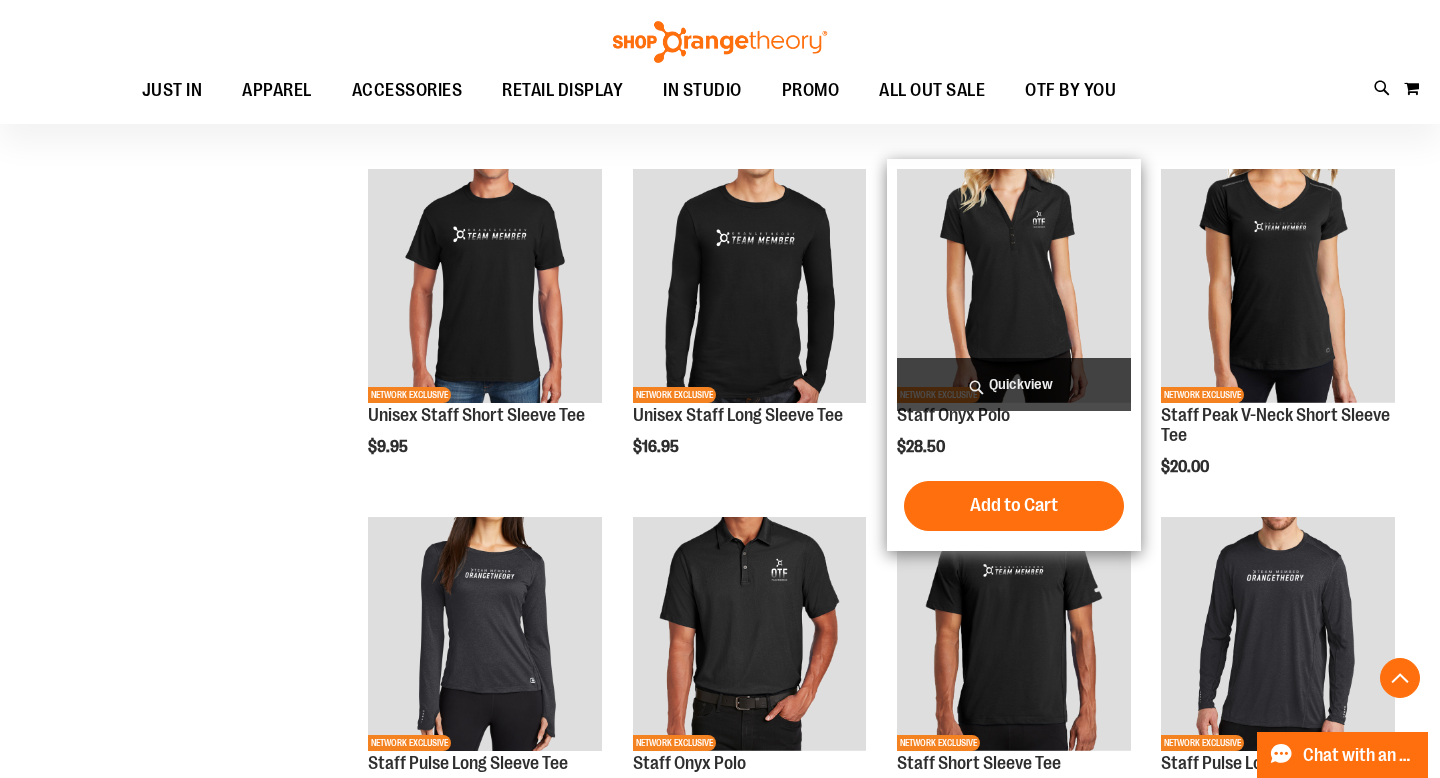 scroll, scrollTop: 571, scrollLeft: 0, axis: vertical 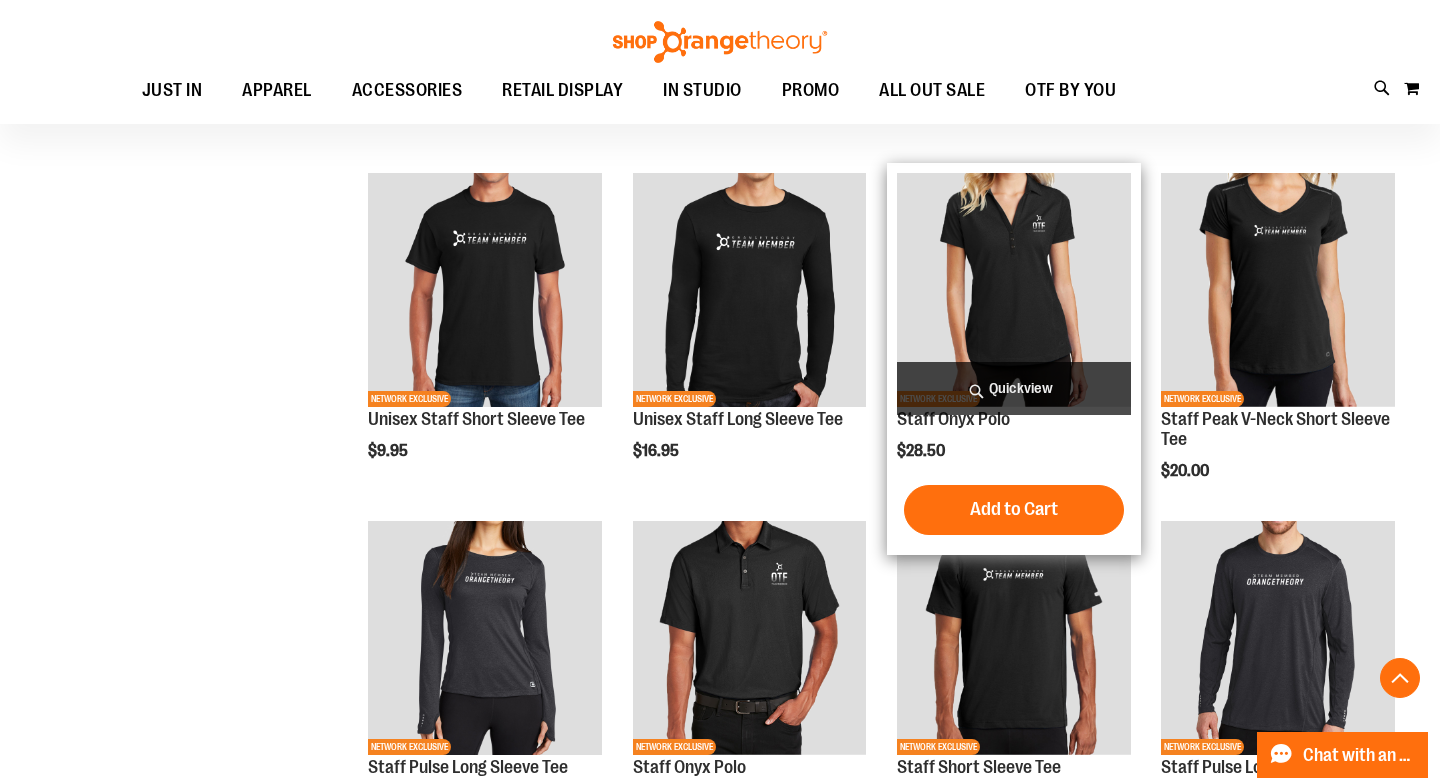 click at bounding box center [1014, 290] 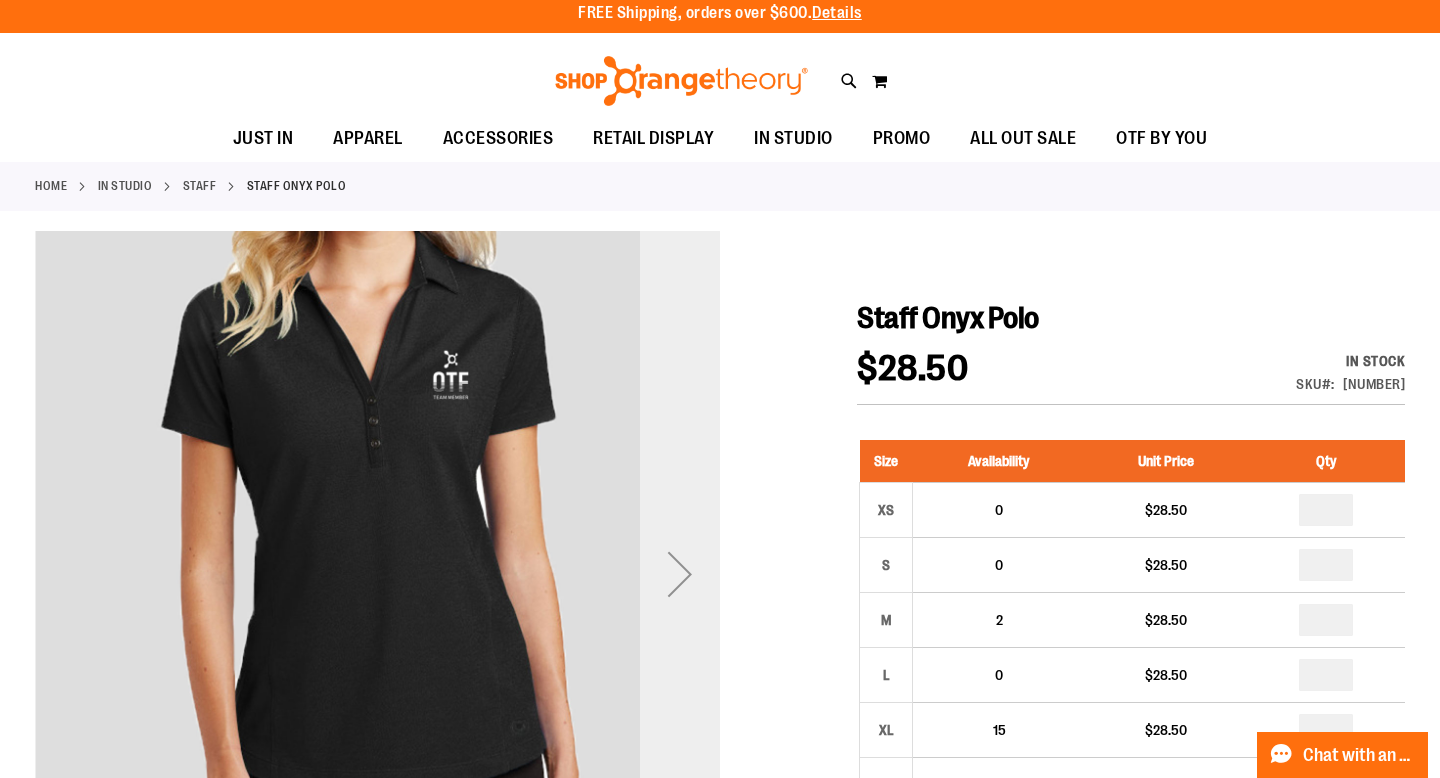 scroll, scrollTop: 0, scrollLeft: 0, axis: both 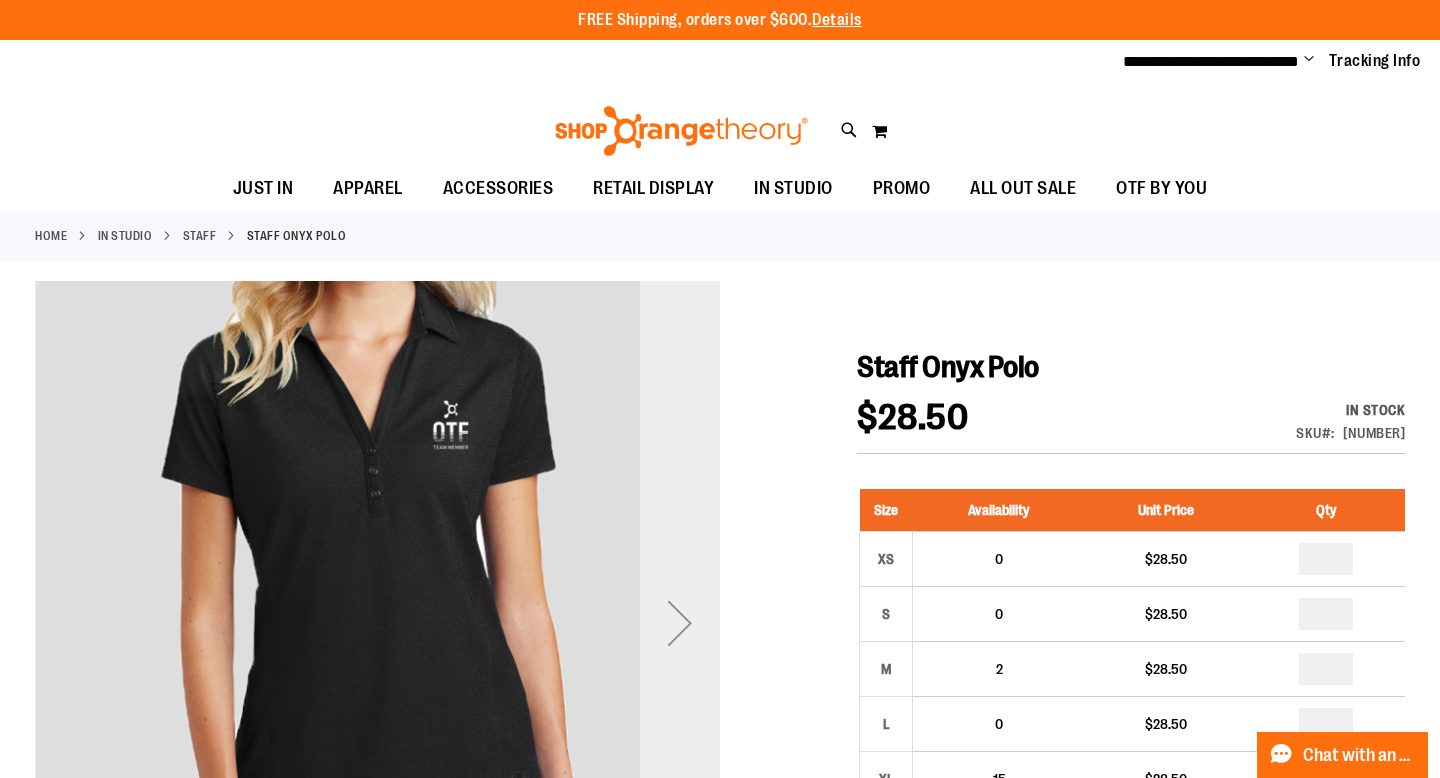click at bounding box center [680, 623] 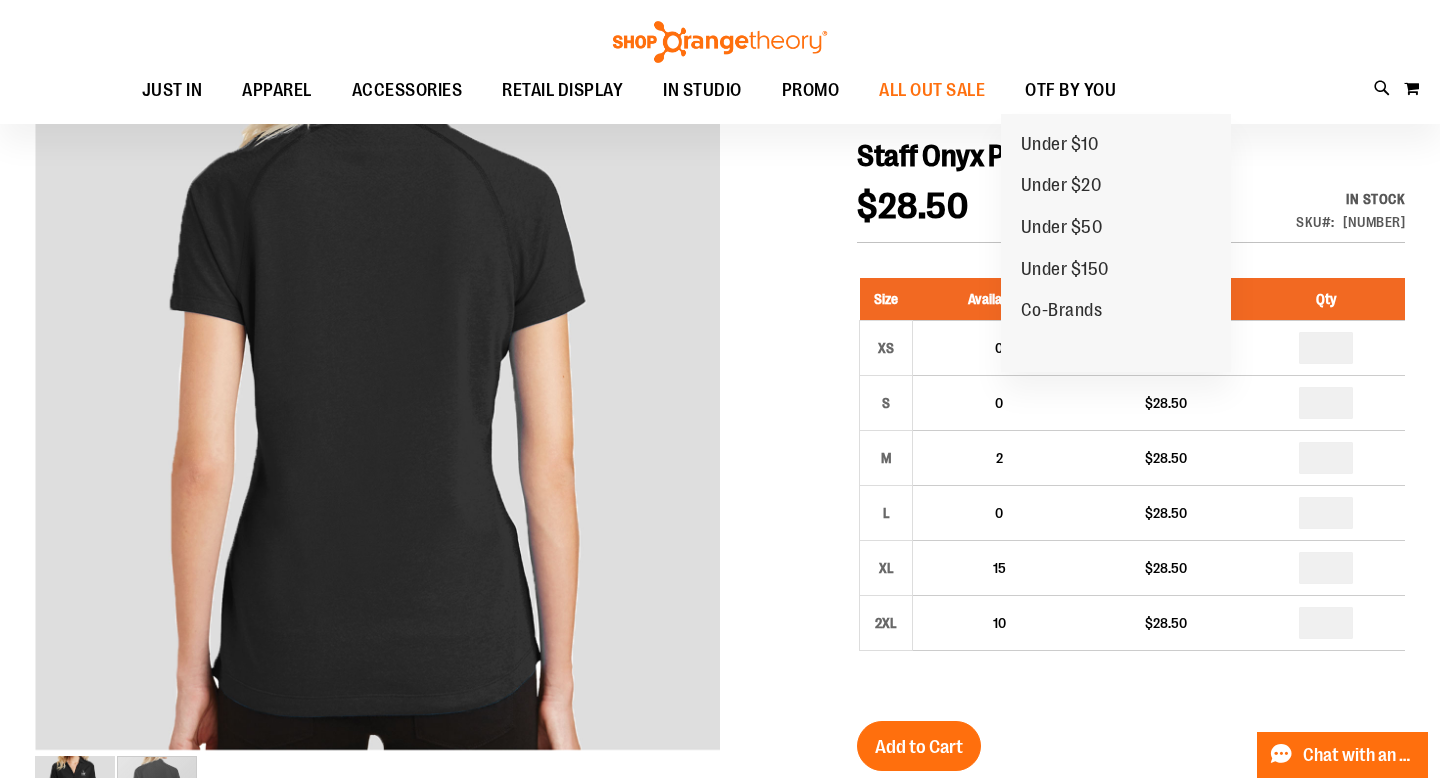 scroll, scrollTop: 384, scrollLeft: 0, axis: vertical 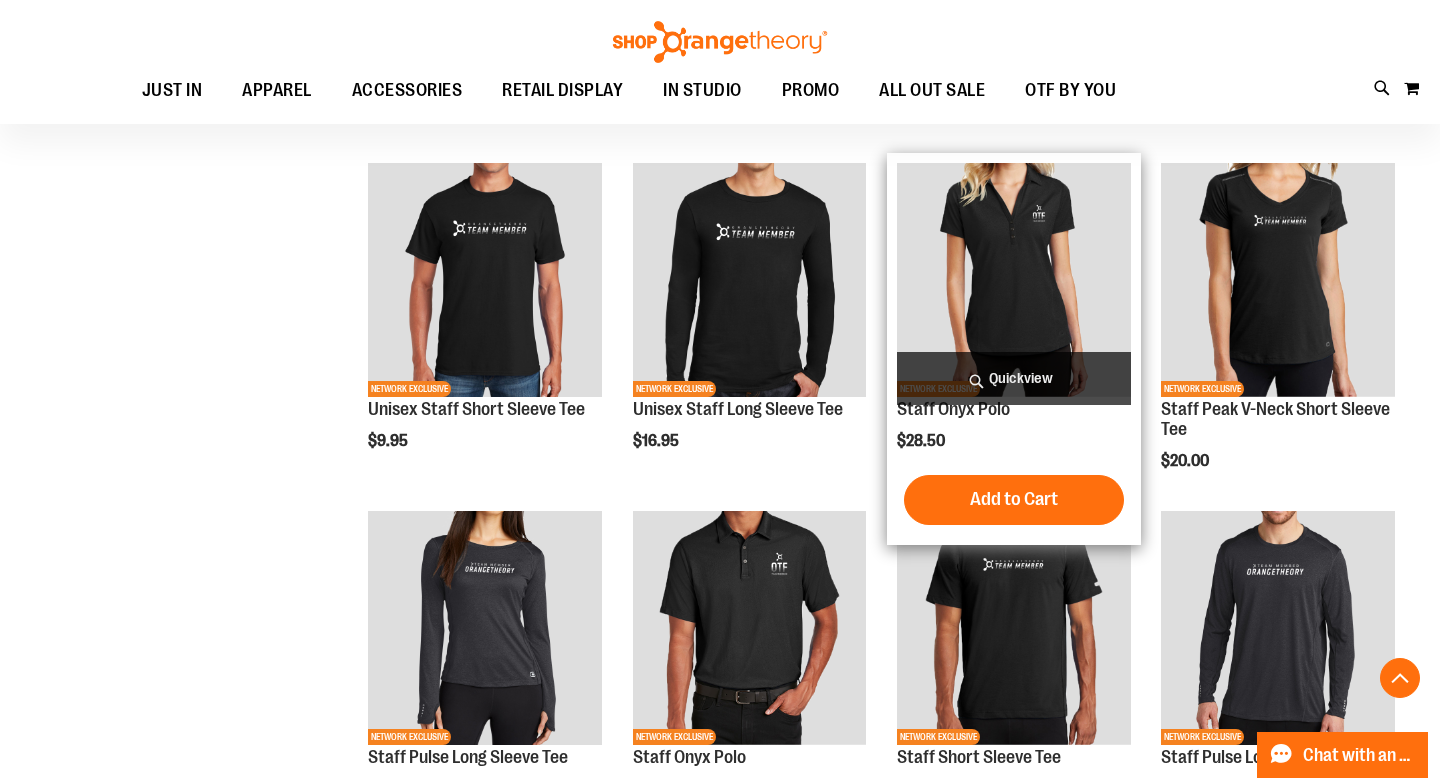 click at bounding box center [1014, 280] 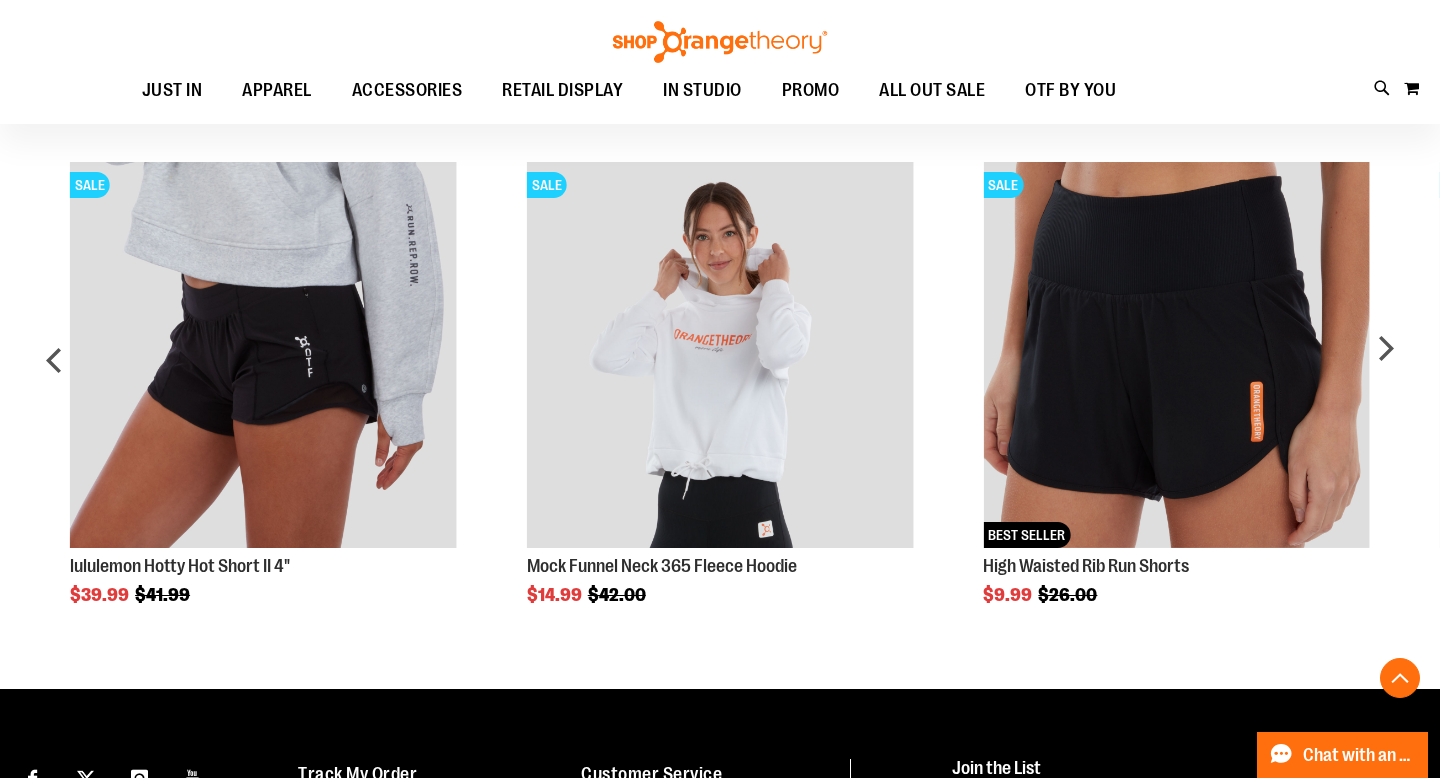 scroll, scrollTop: 1289, scrollLeft: 0, axis: vertical 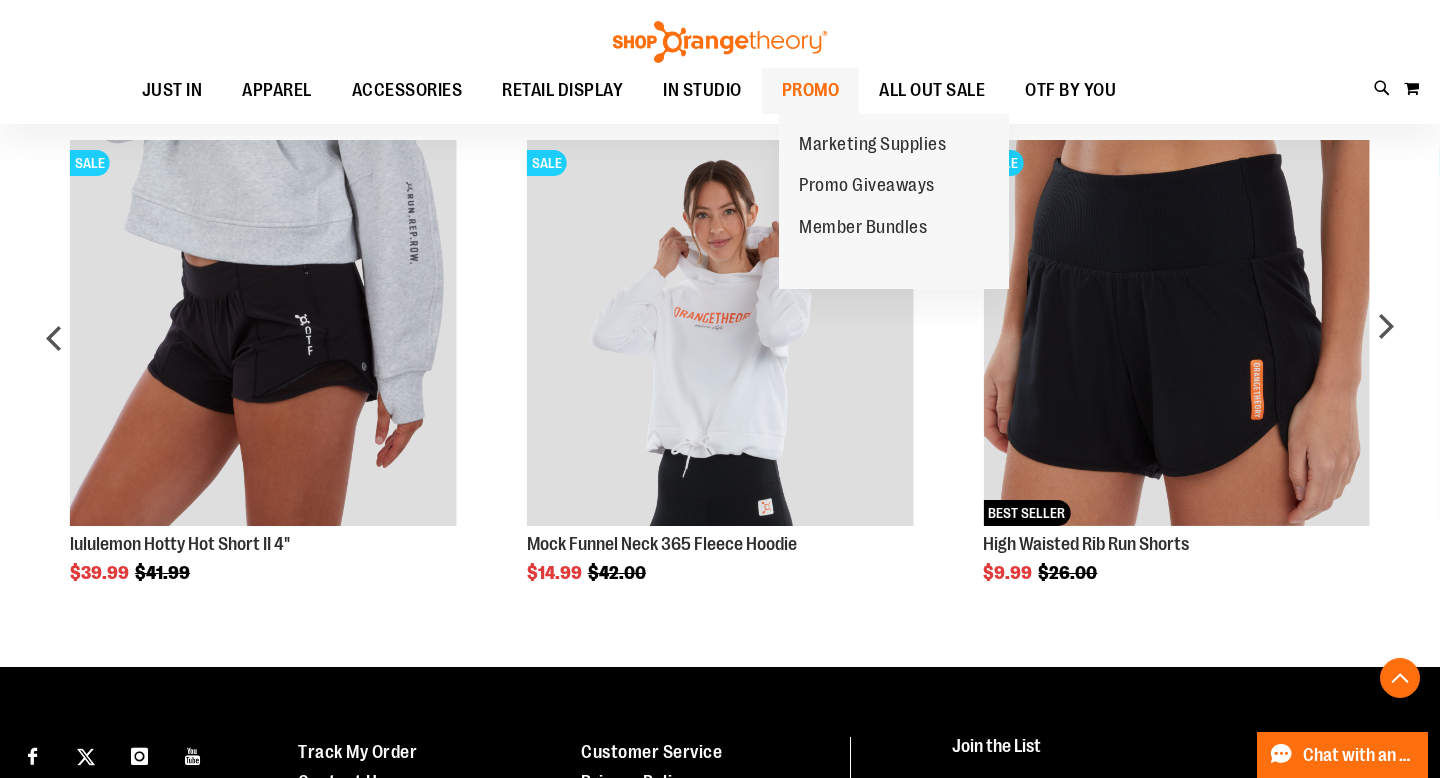 click on "PROMO" at bounding box center (811, 90) 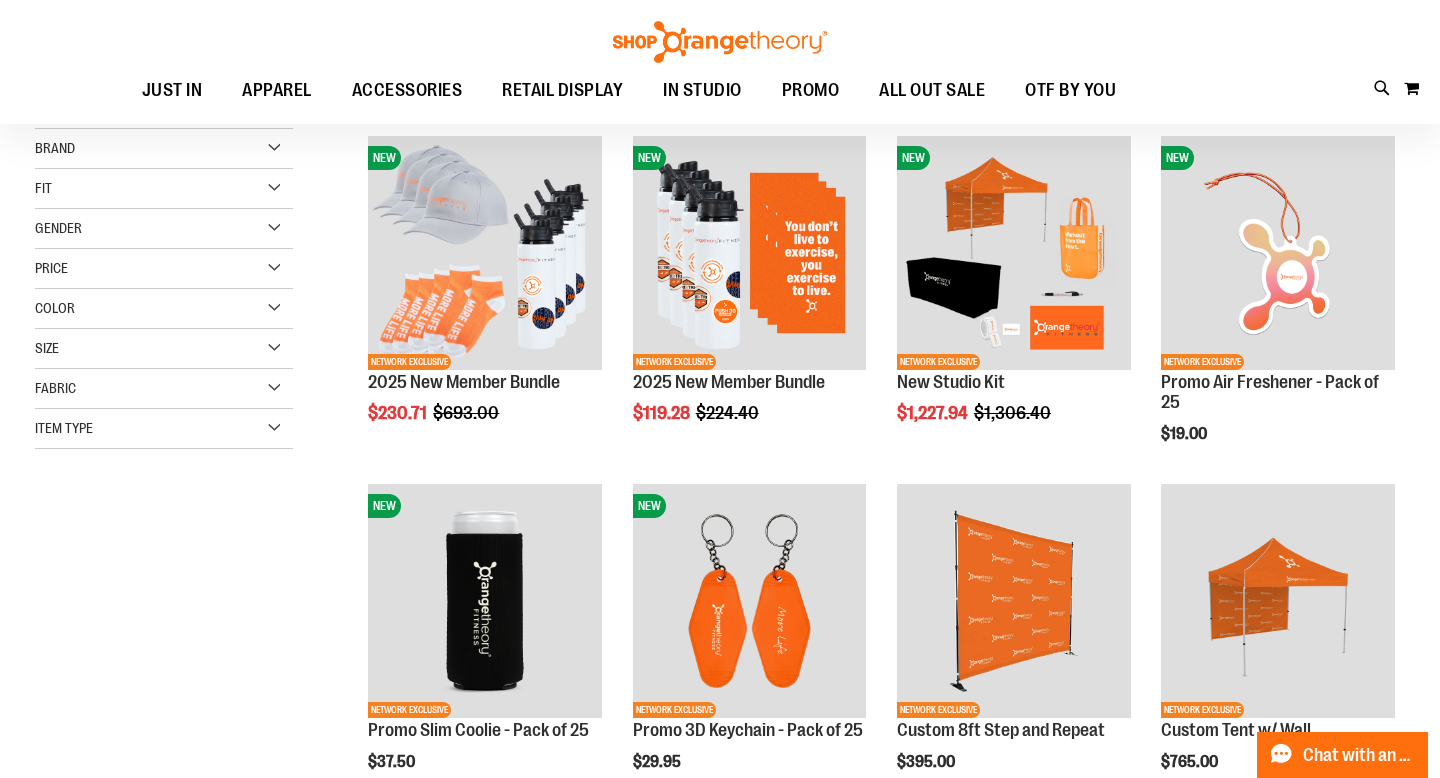 scroll, scrollTop: 49, scrollLeft: 0, axis: vertical 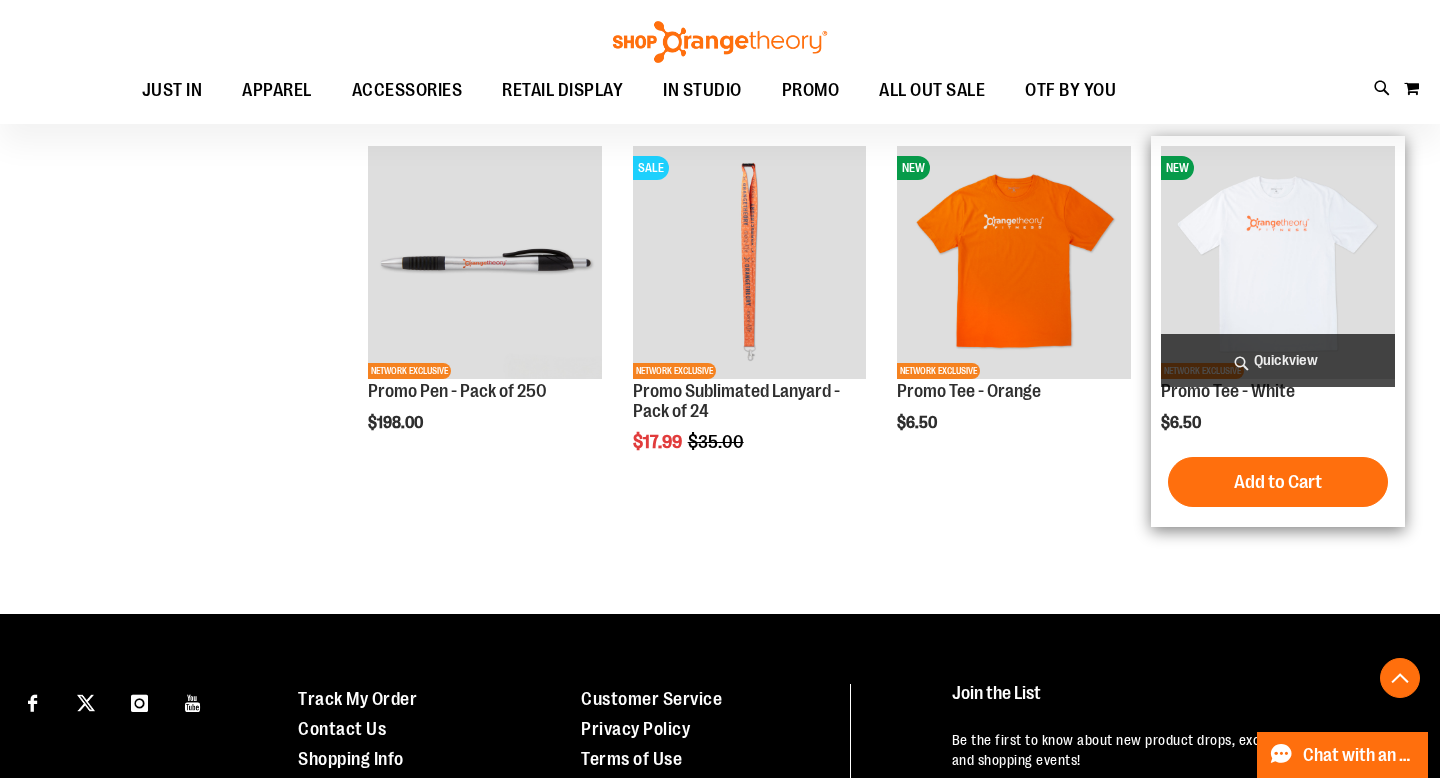 click at bounding box center [1278, 263] 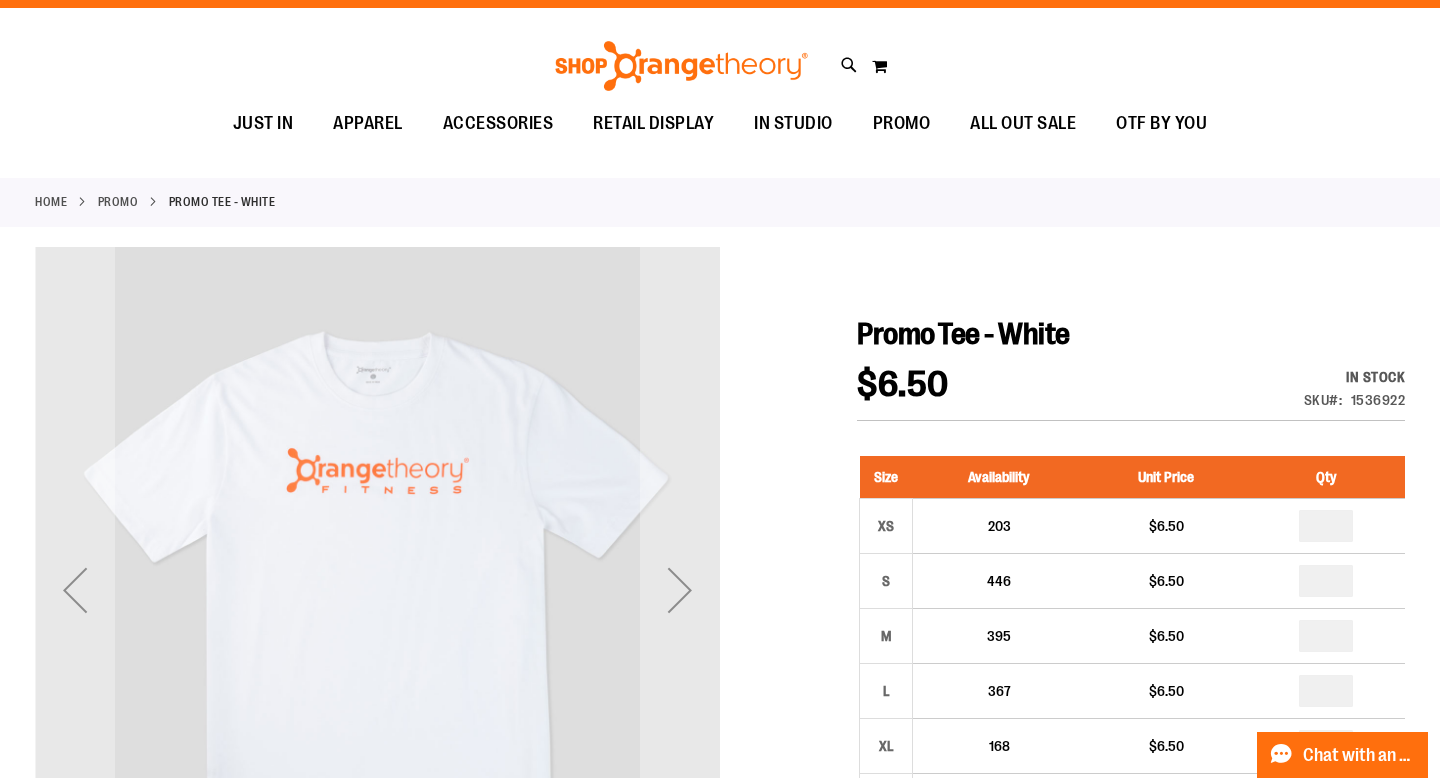 scroll, scrollTop: 0, scrollLeft: 0, axis: both 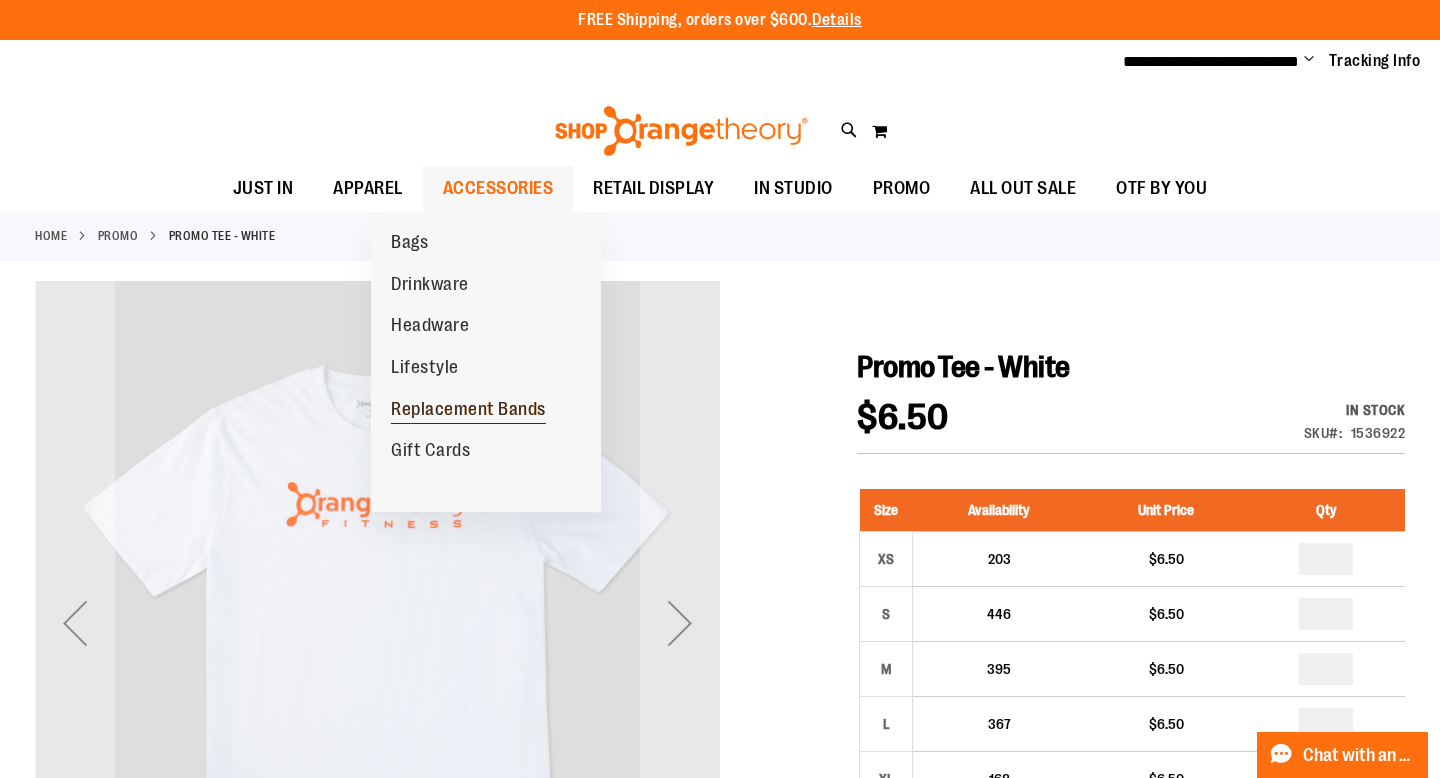 click on "Replacement Bands" at bounding box center (468, 411) 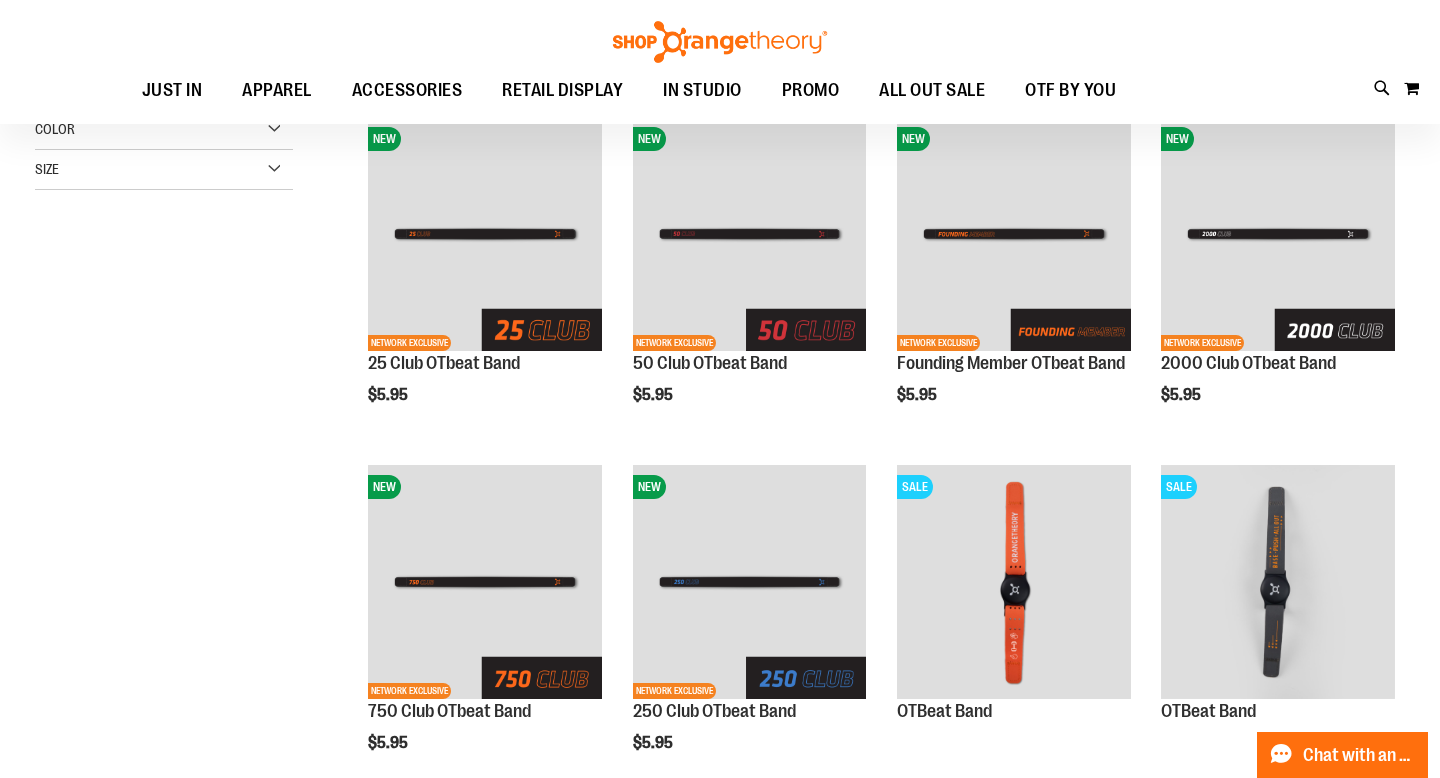scroll, scrollTop: 0, scrollLeft: 0, axis: both 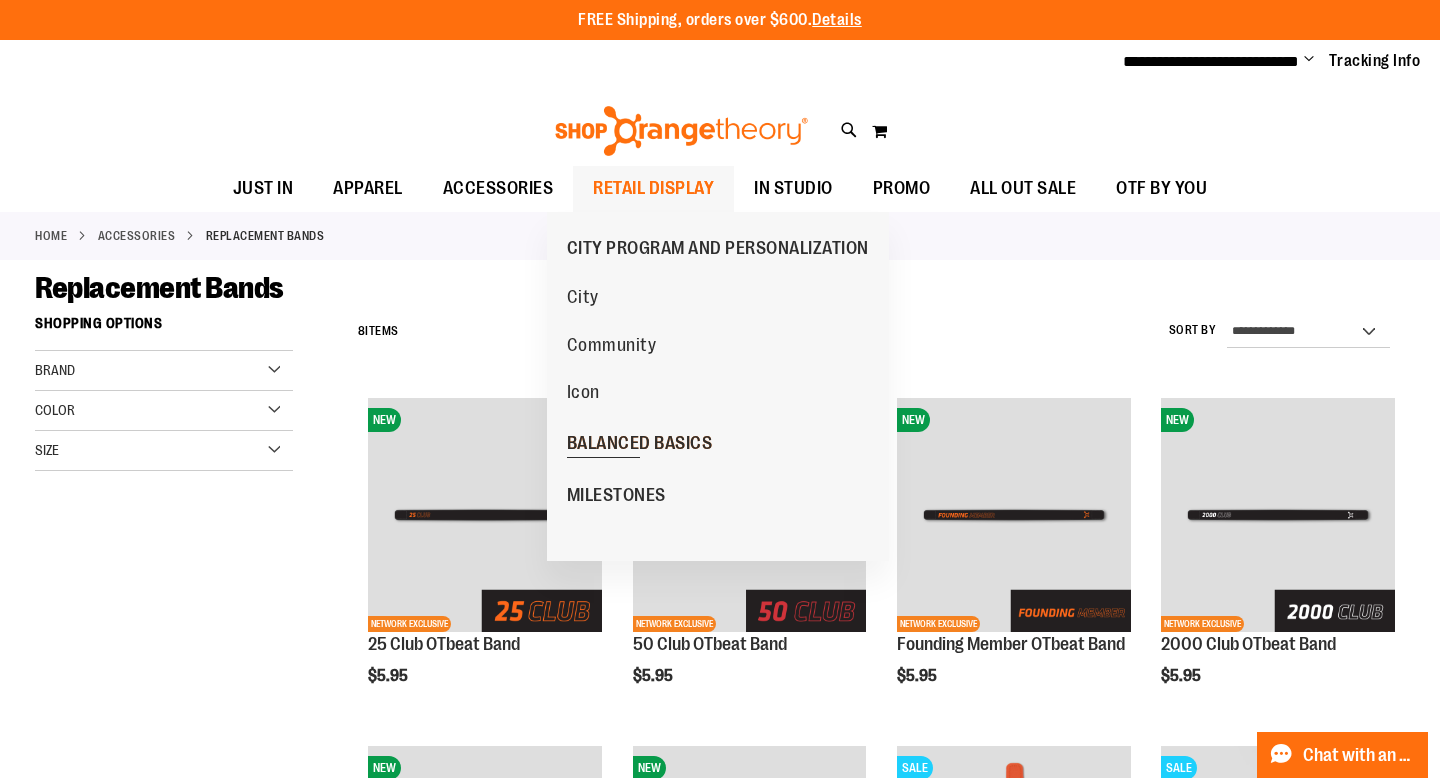 click on "BALANCED BASICS" at bounding box center [640, 445] 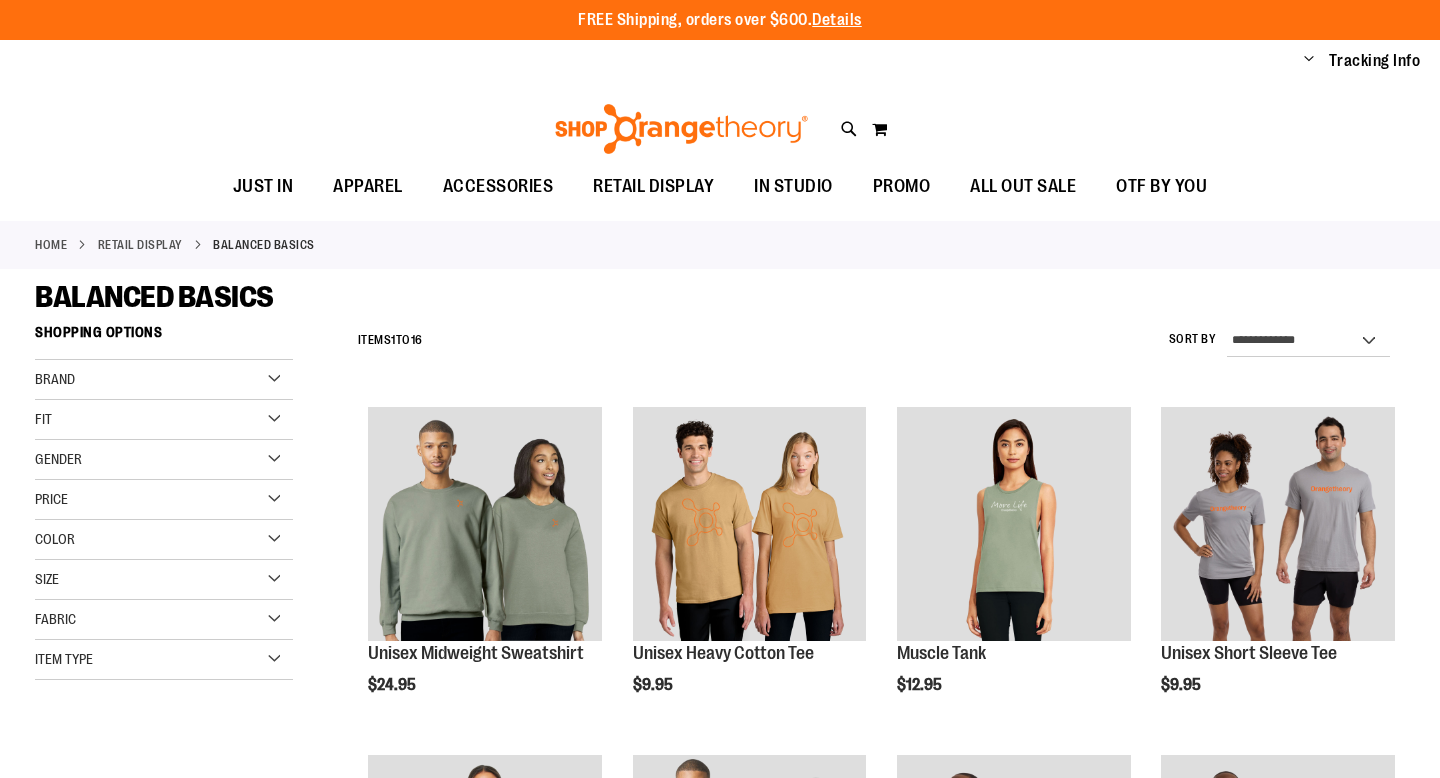 scroll, scrollTop: 0, scrollLeft: 0, axis: both 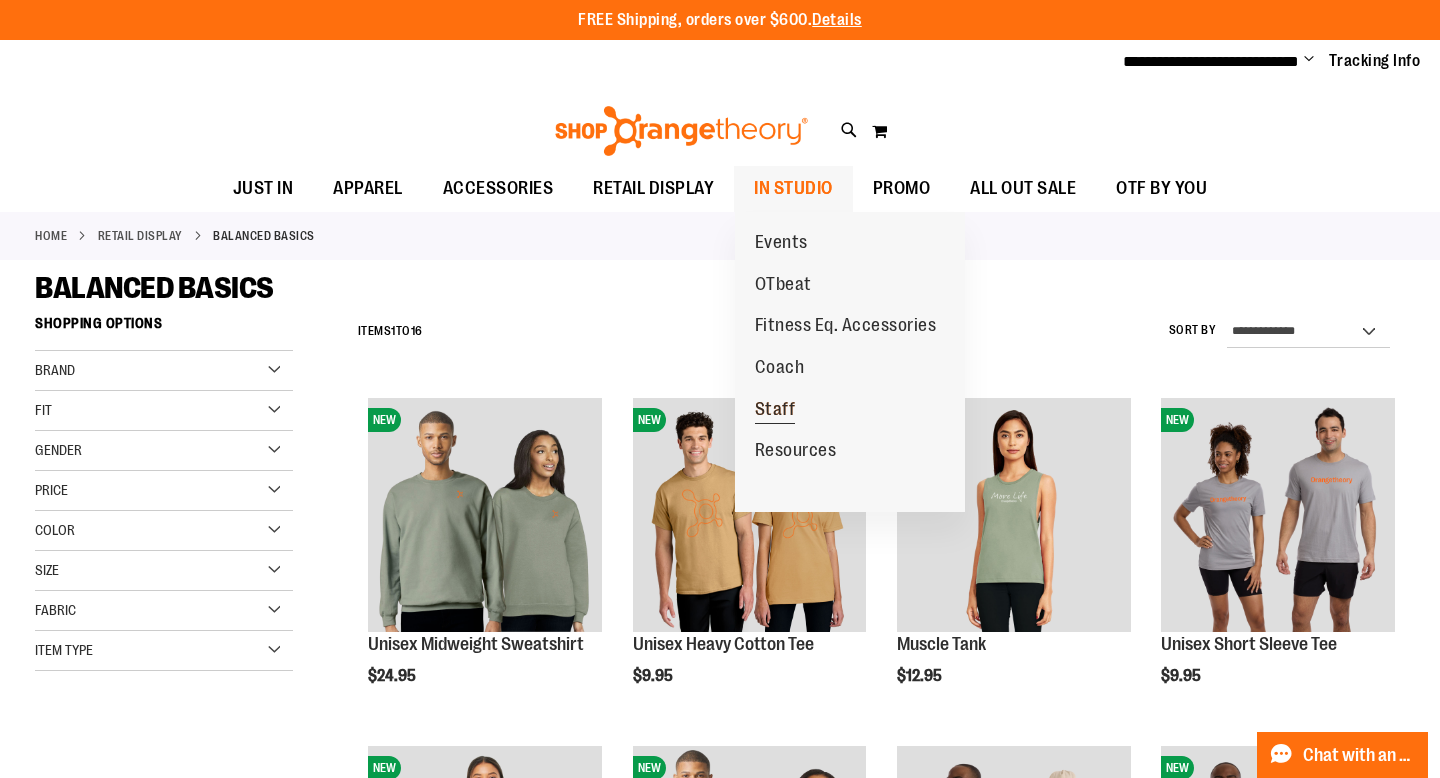 click on "Staff" at bounding box center [775, 411] 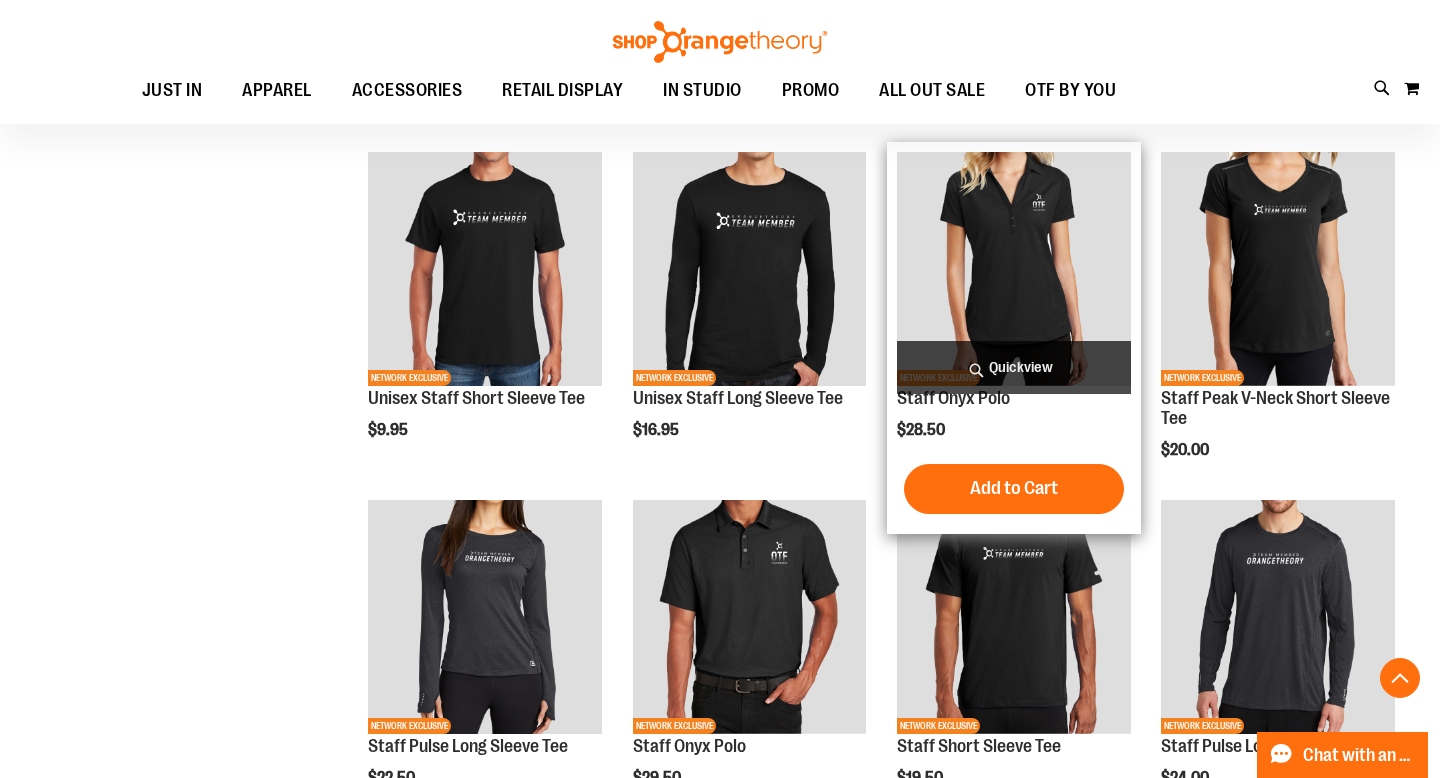 scroll, scrollTop: 0, scrollLeft: 0, axis: both 